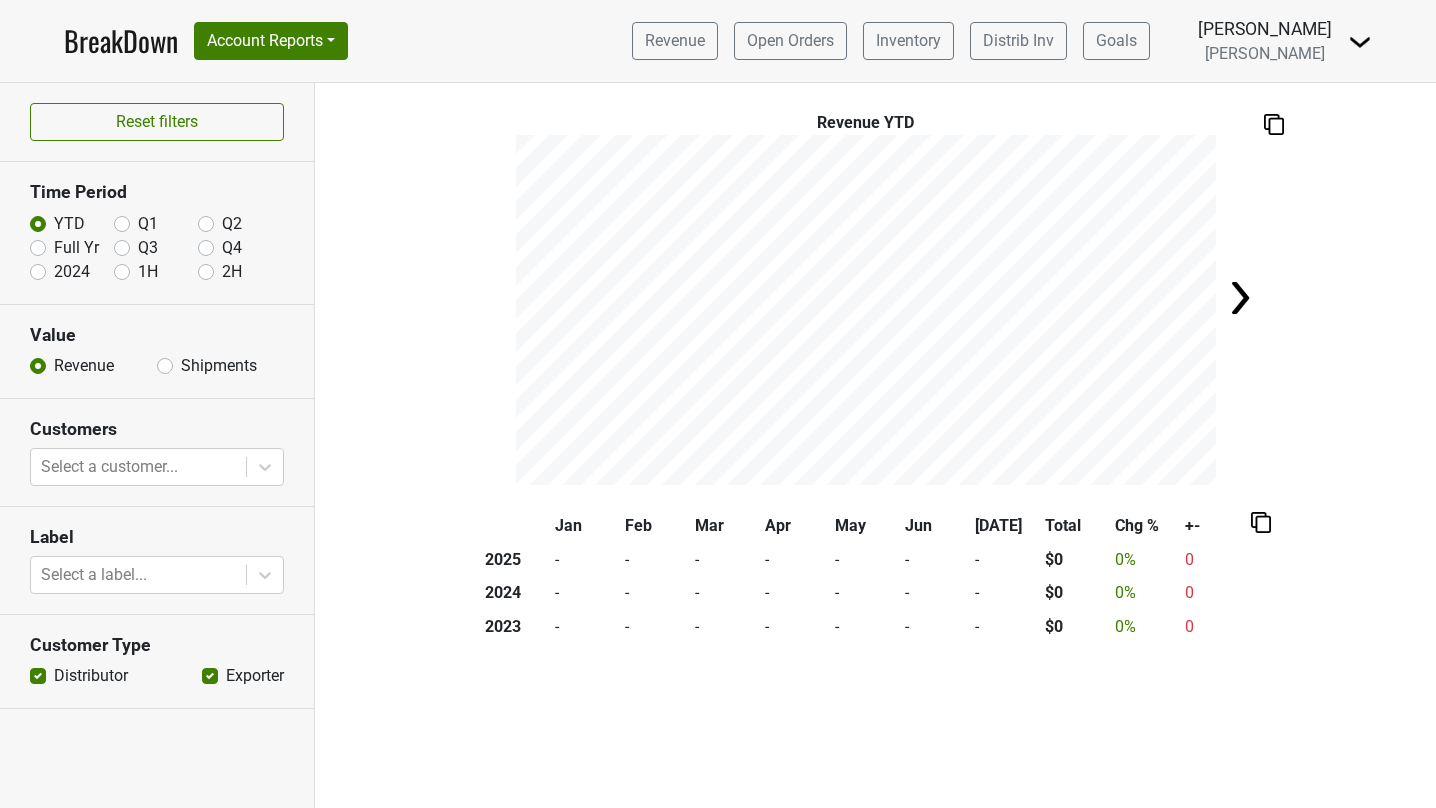 scroll, scrollTop: 0, scrollLeft: 0, axis: both 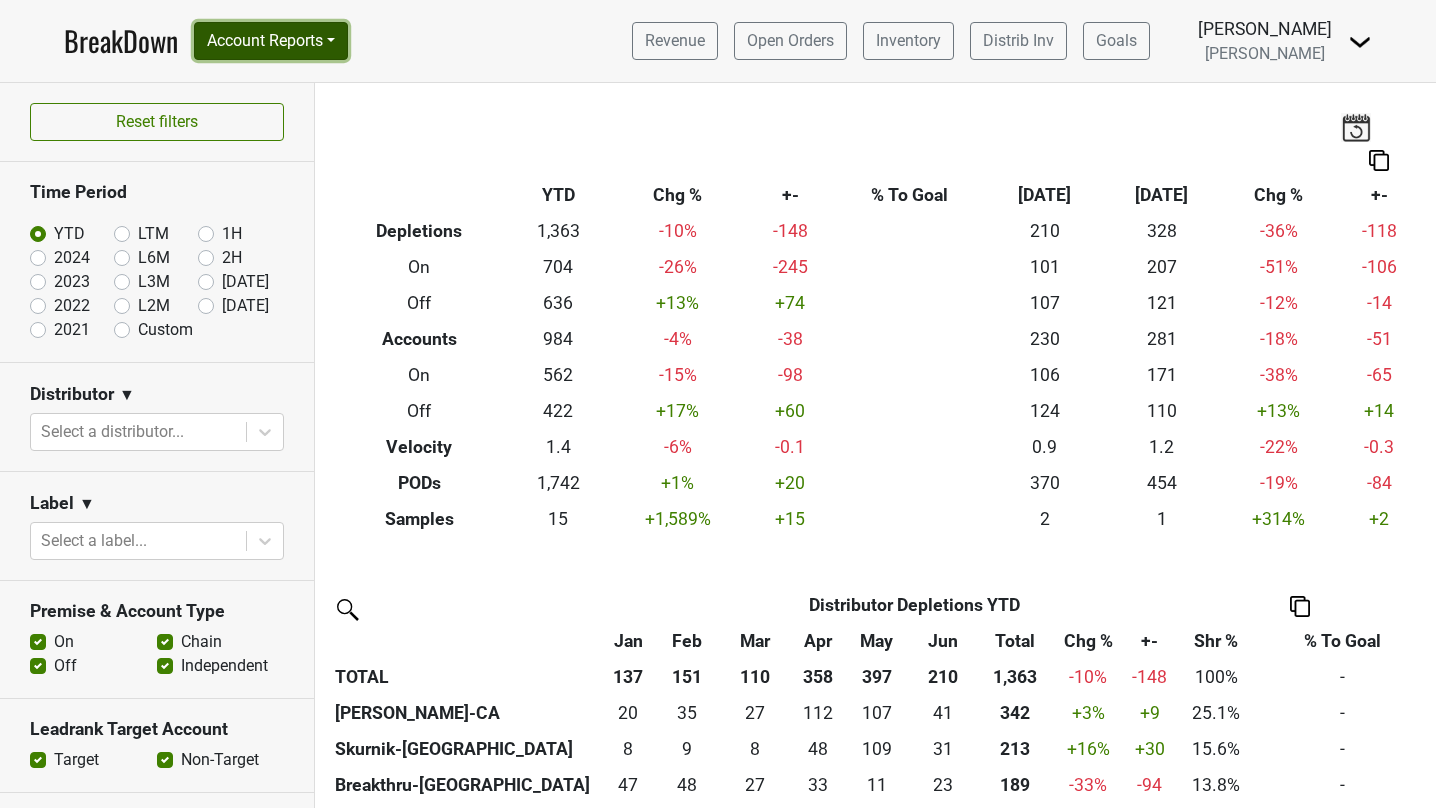 click on "Account Reports" at bounding box center [271, 41] 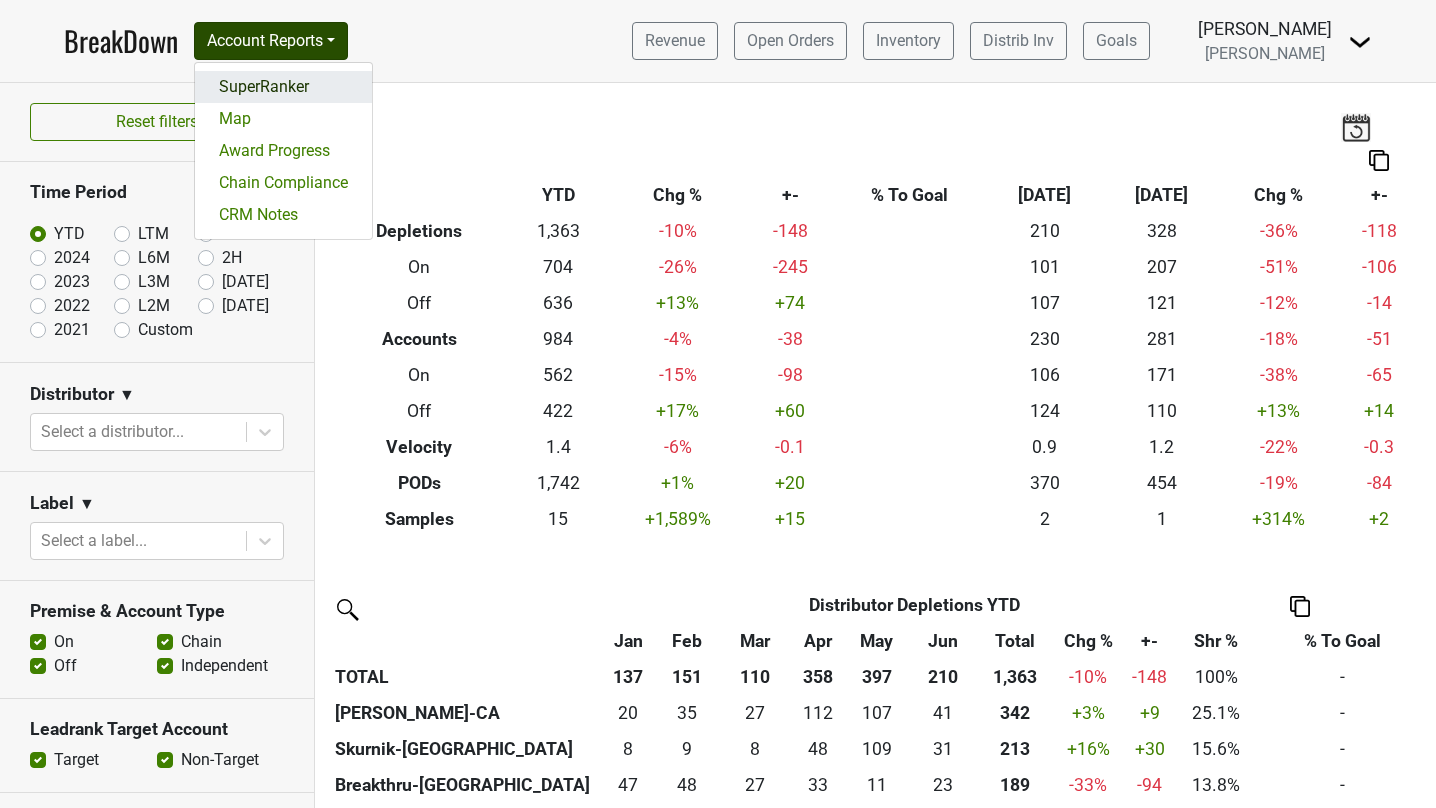 click on "SuperRanker" at bounding box center (283, 87) 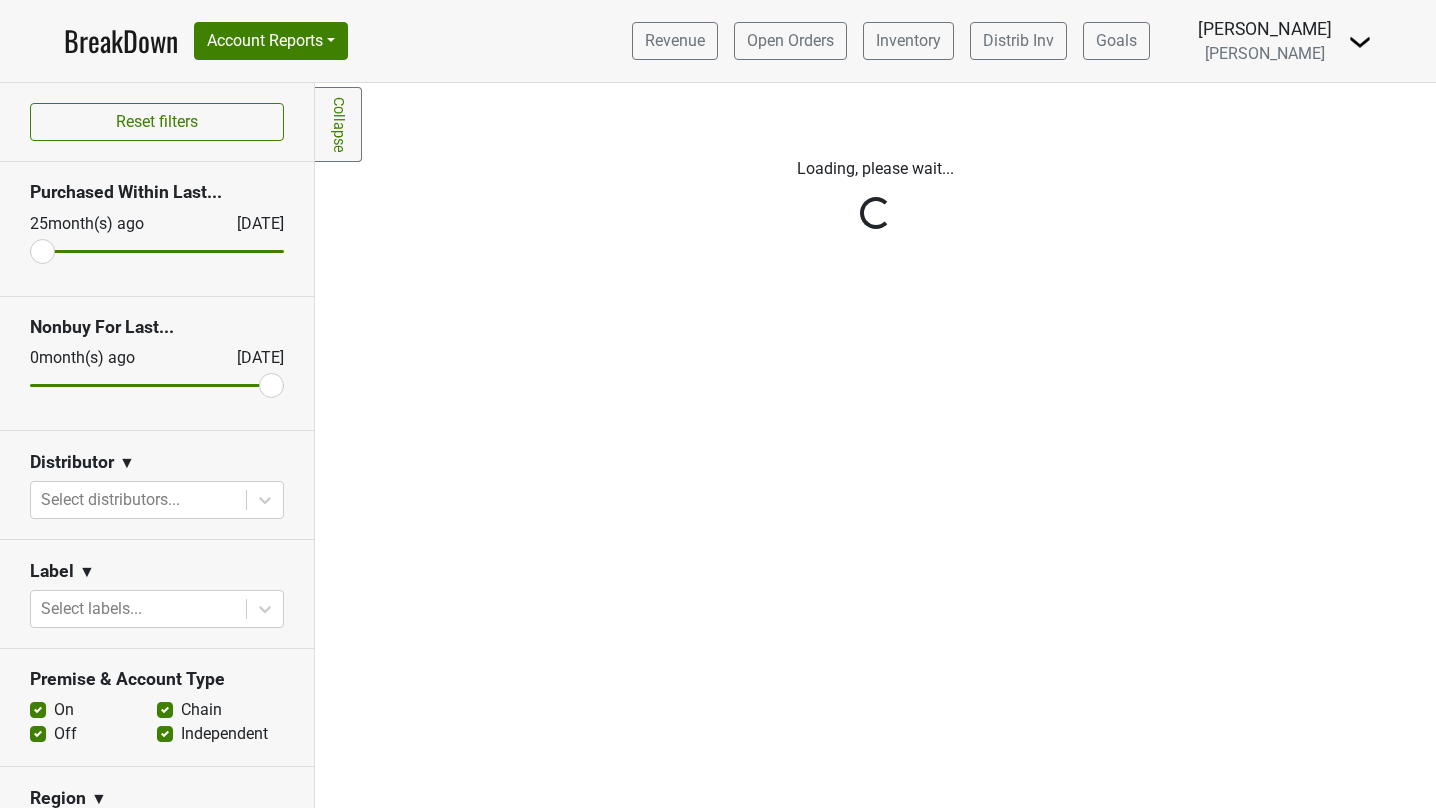 scroll, scrollTop: 0, scrollLeft: 0, axis: both 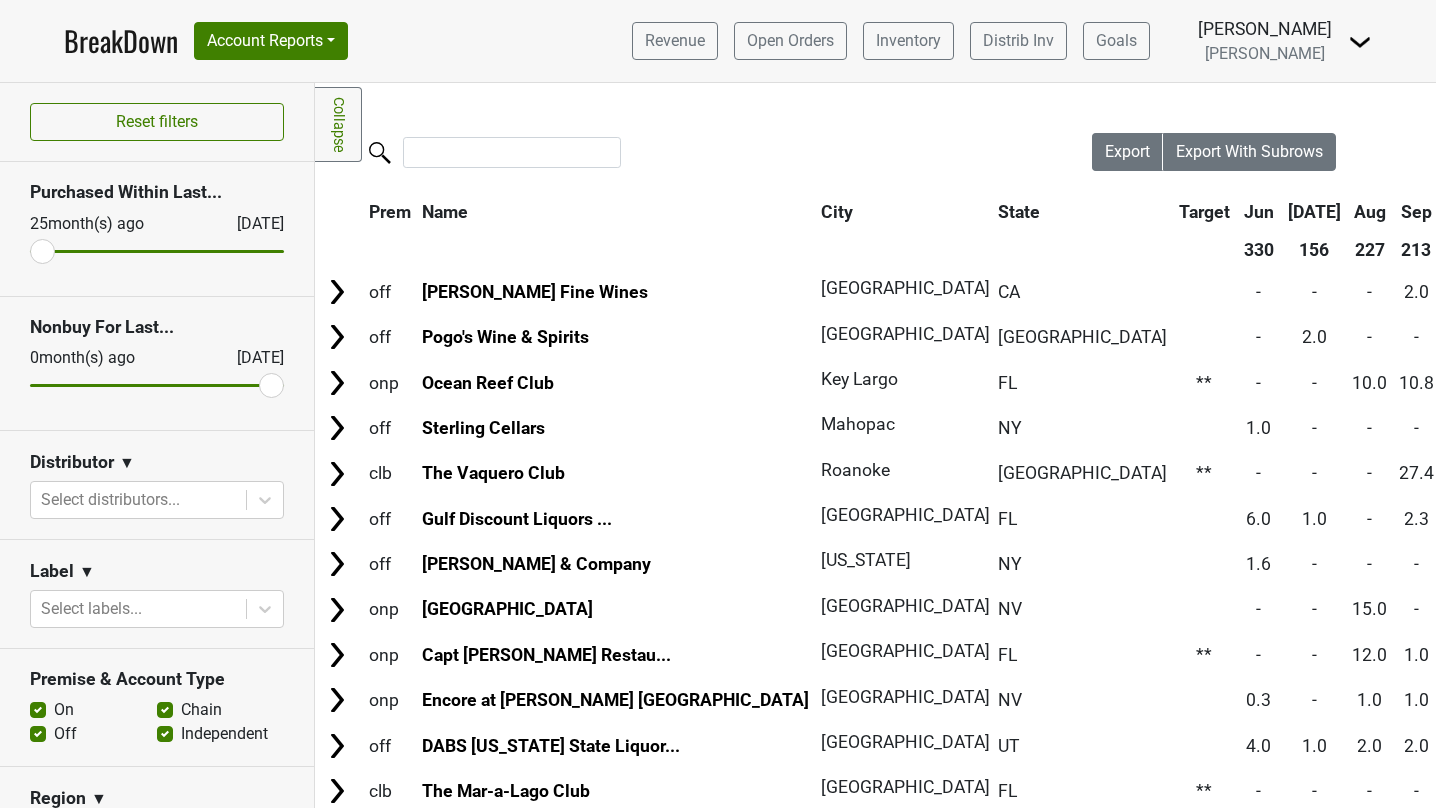 click on "Off" at bounding box center (65, 734) 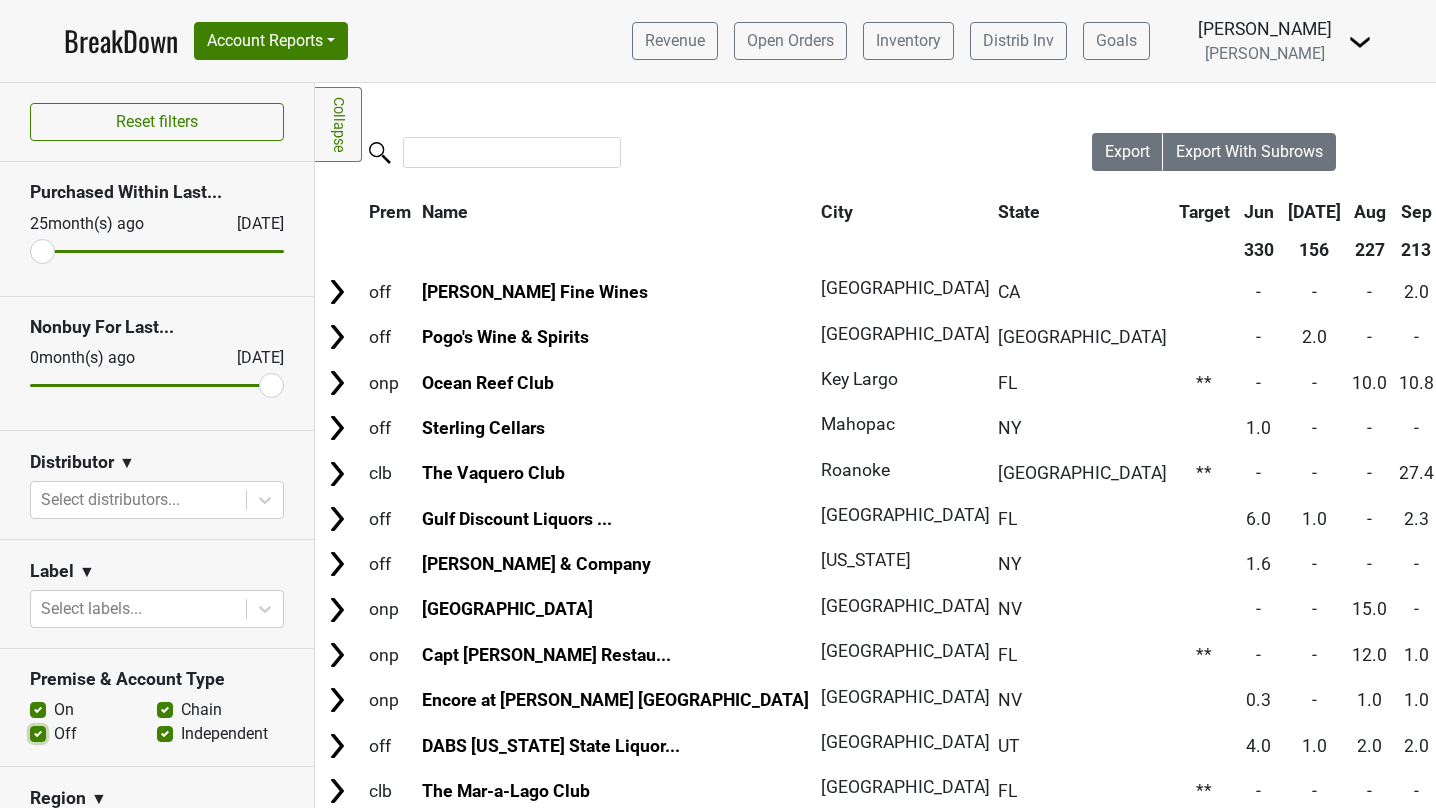 click on "Off" at bounding box center (38, 732) 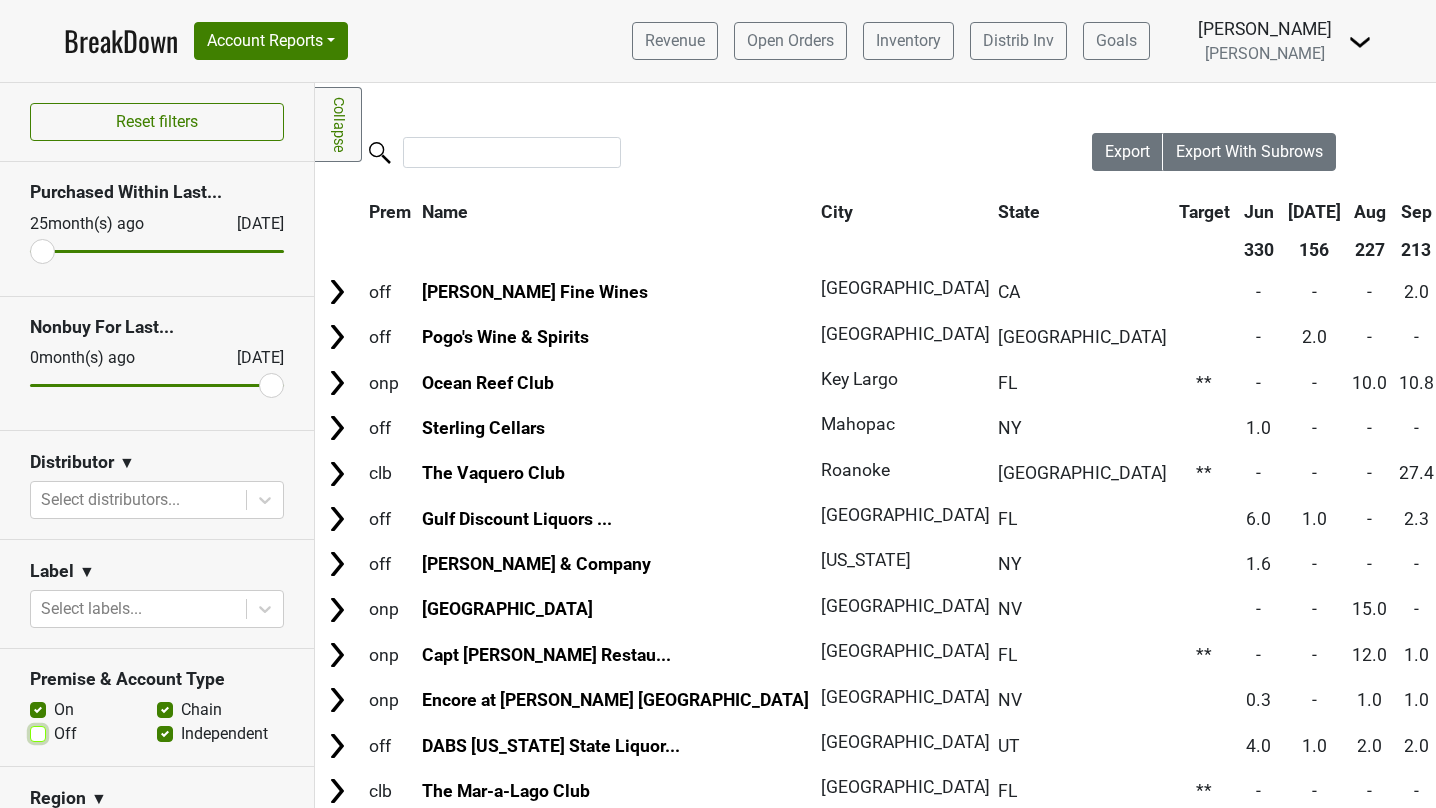 checkbox on "false" 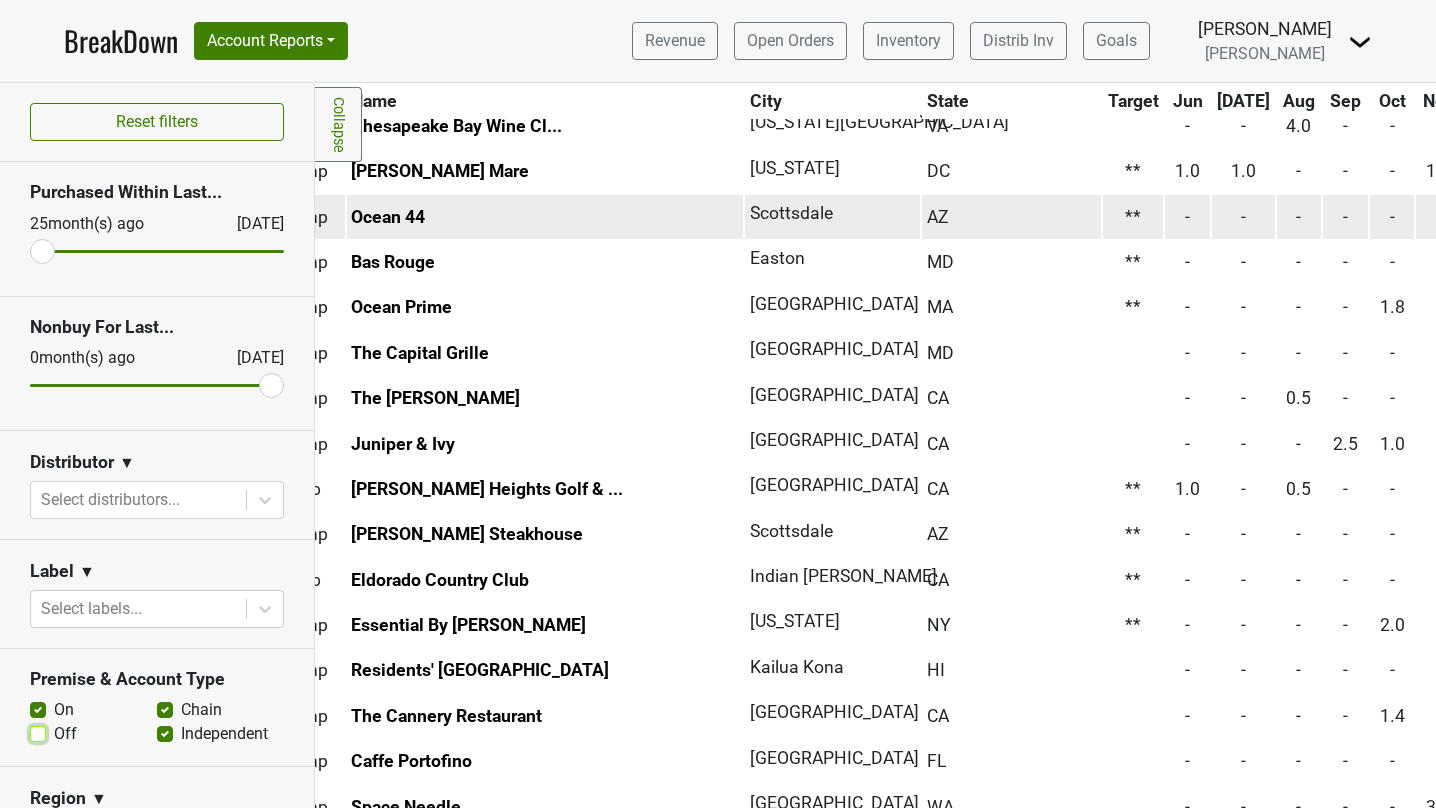 scroll, scrollTop: 4295, scrollLeft: 0, axis: vertical 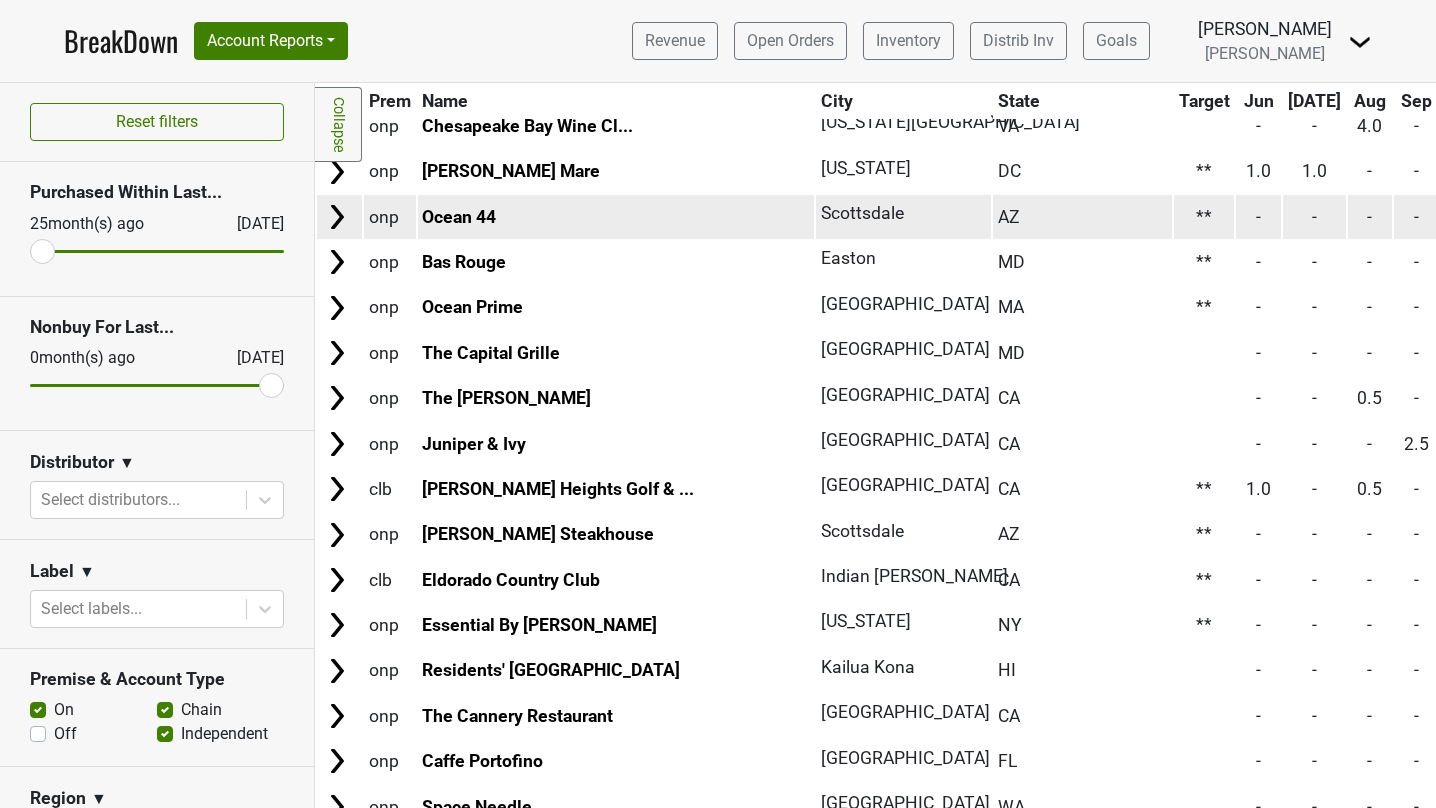 click at bounding box center [337, 217] 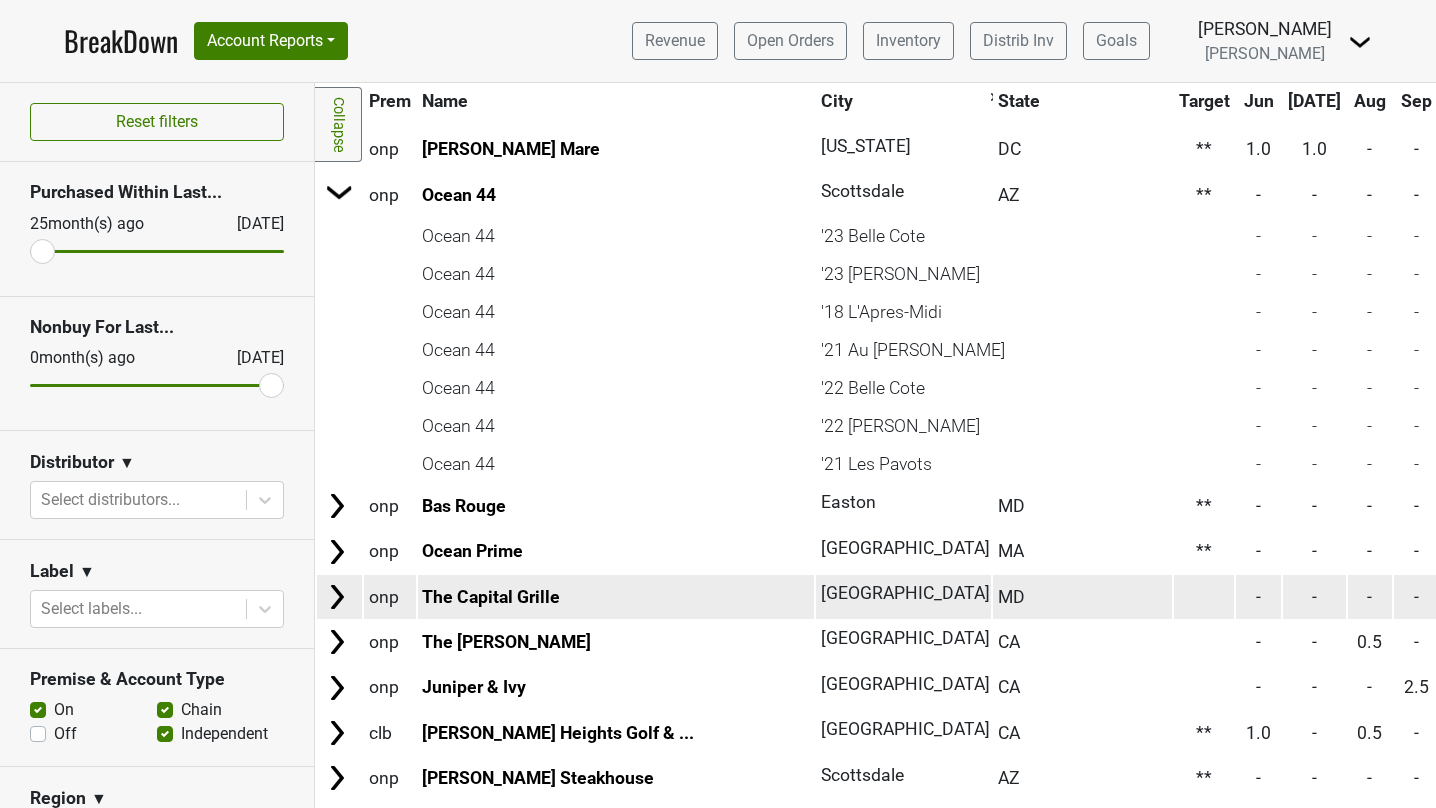 scroll, scrollTop: 4347, scrollLeft: 0, axis: vertical 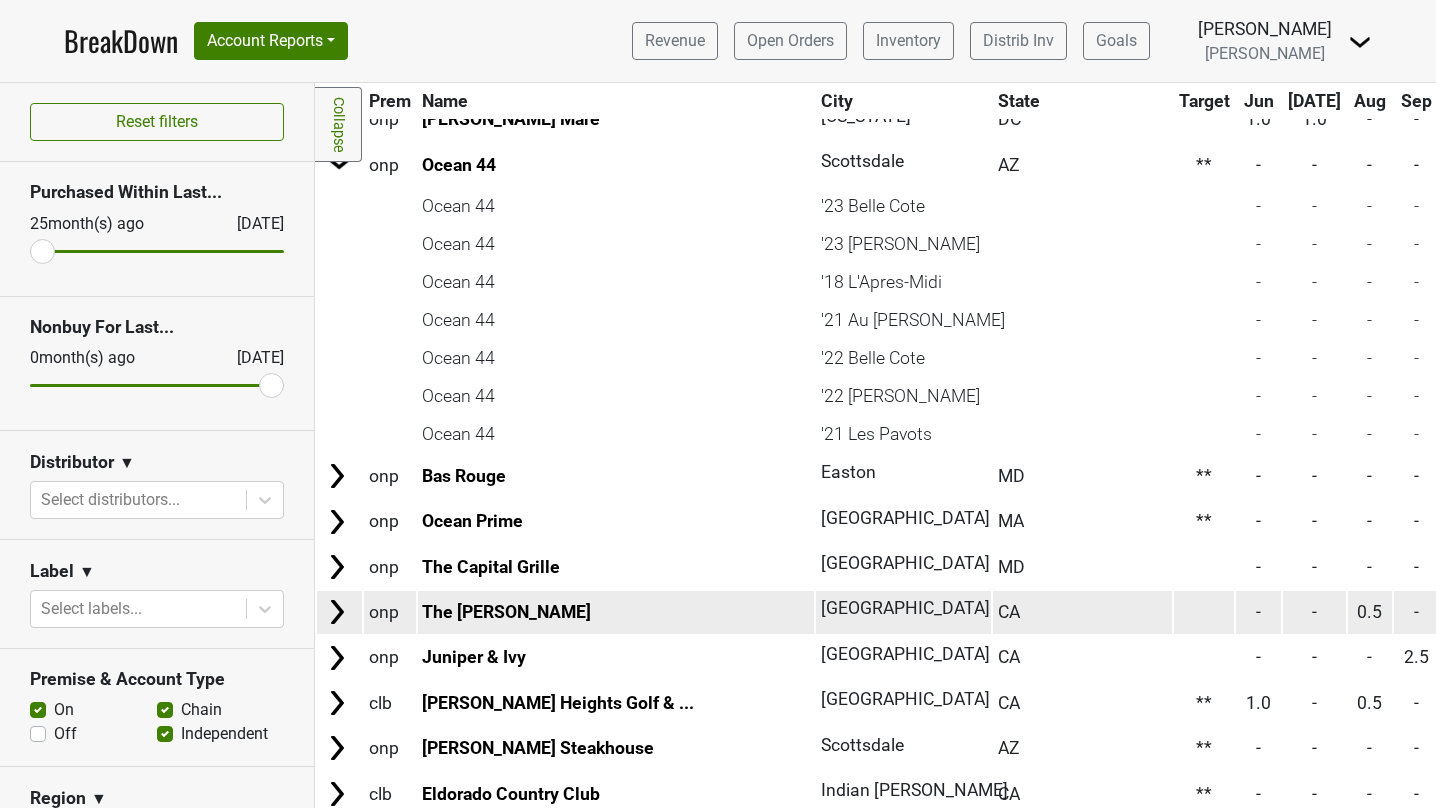 click at bounding box center [337, 612] 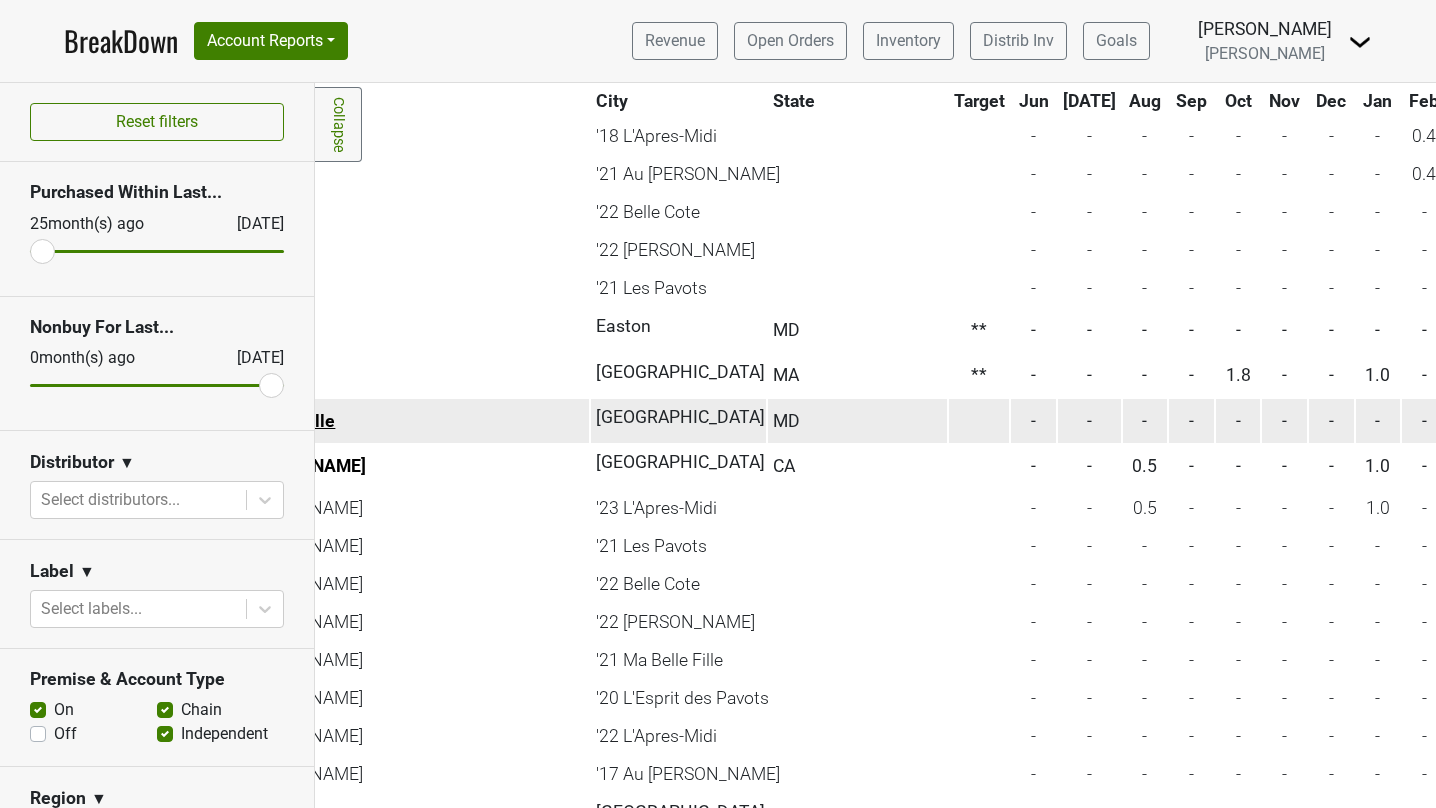 scroll, scrollTop: 4493, scrollLeft: 0, axis: vertical 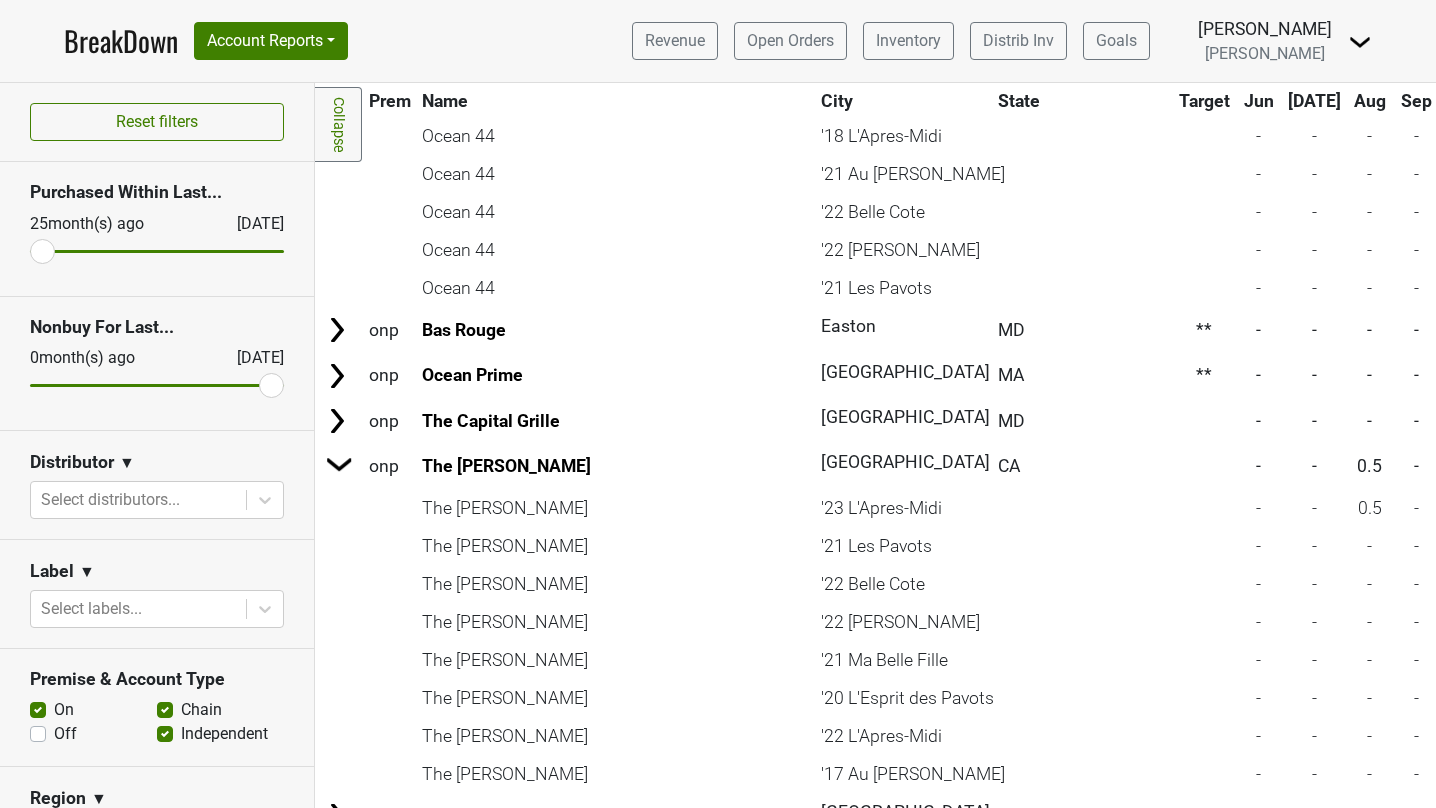 click at bounding box center [1360, 42] 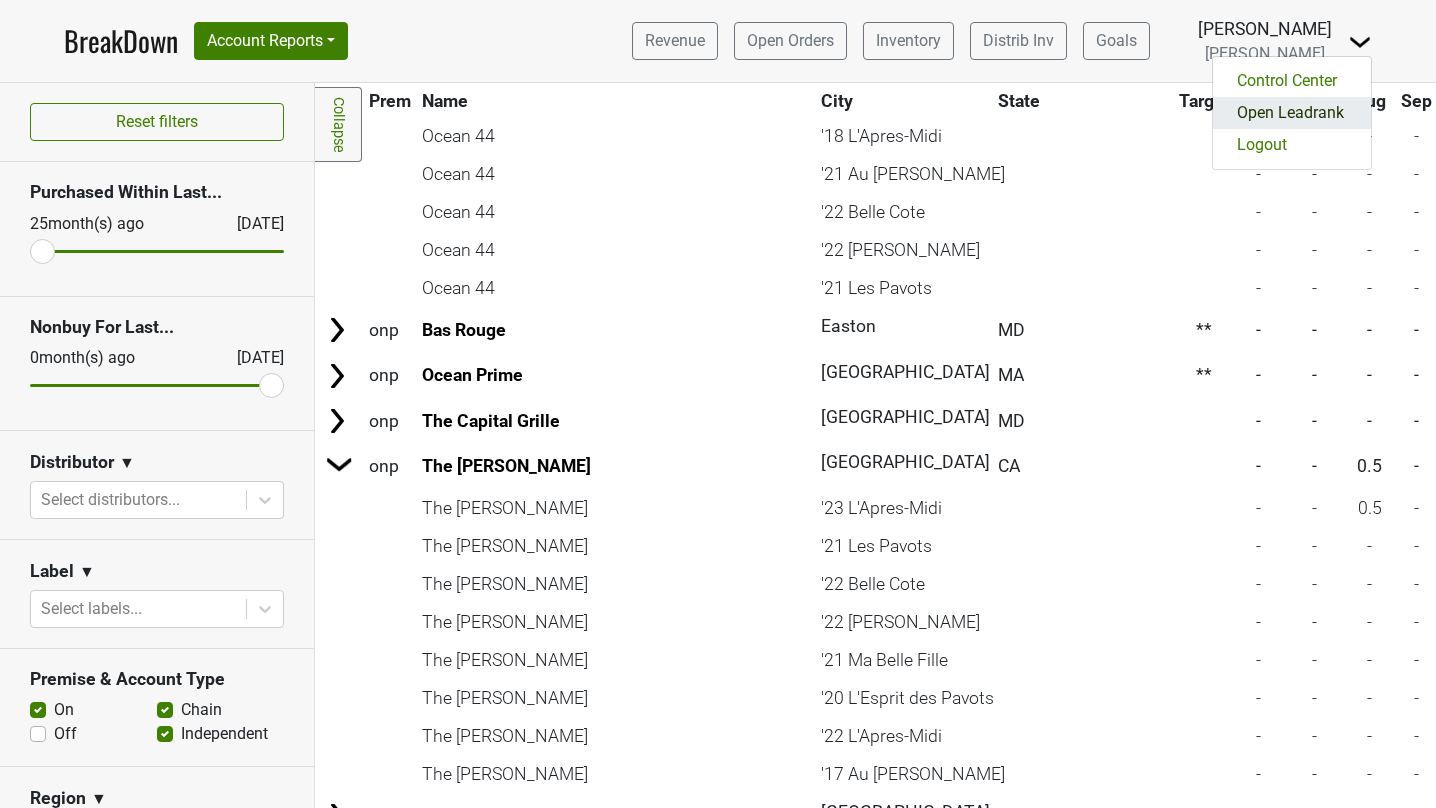 click on "Open Leadrank" at bounding box center [1292, 113] 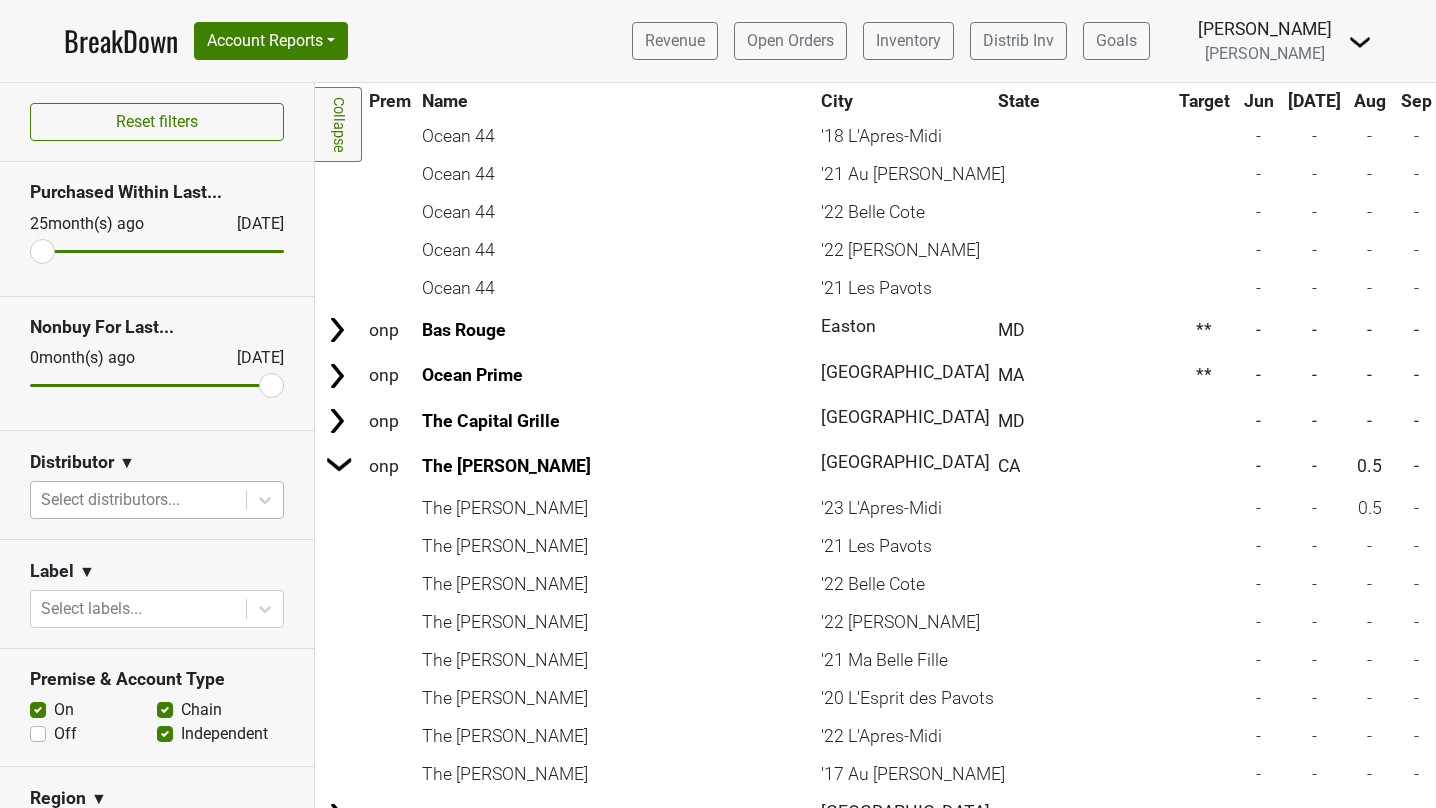 click at bounding box center [138, 500] 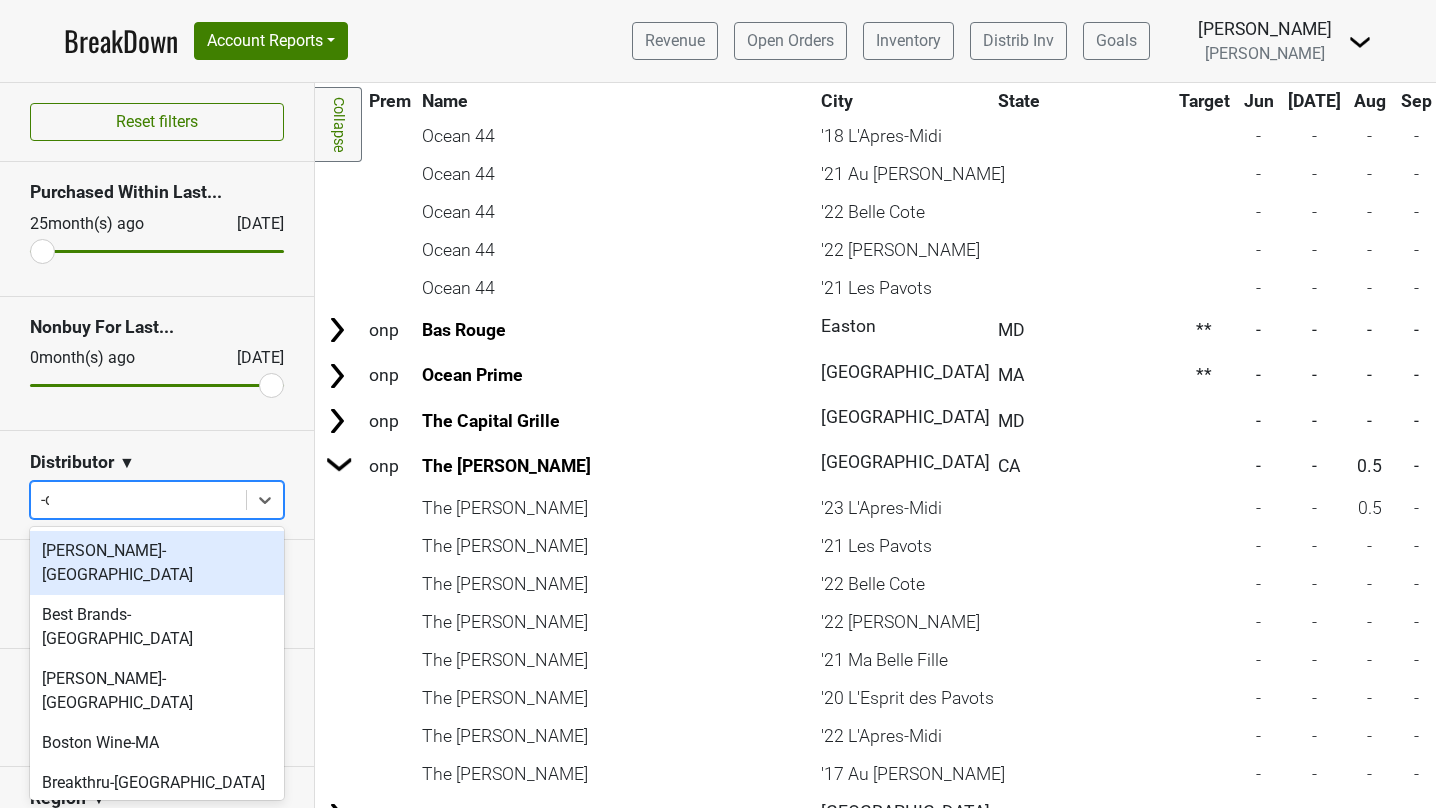 type on "-ca" 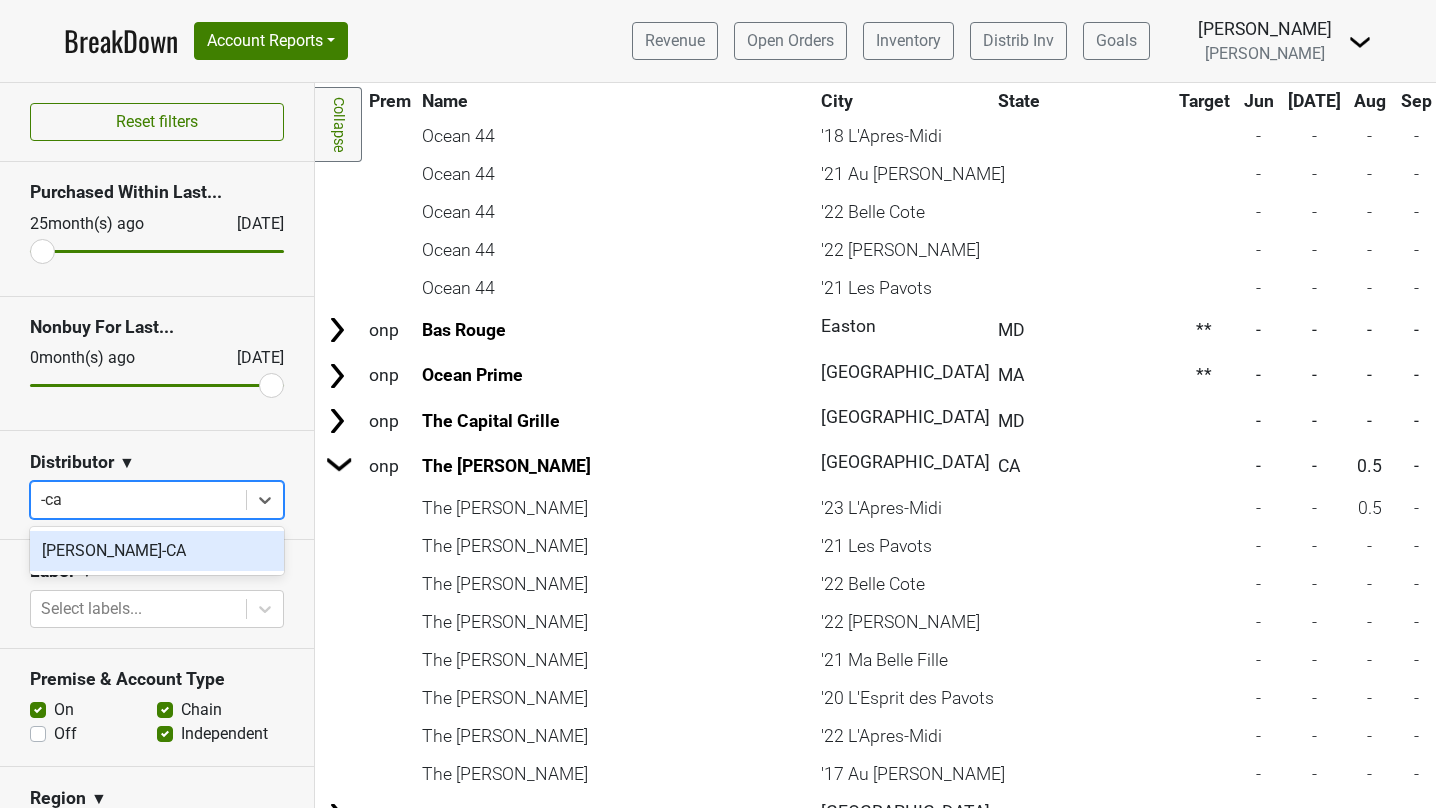 type 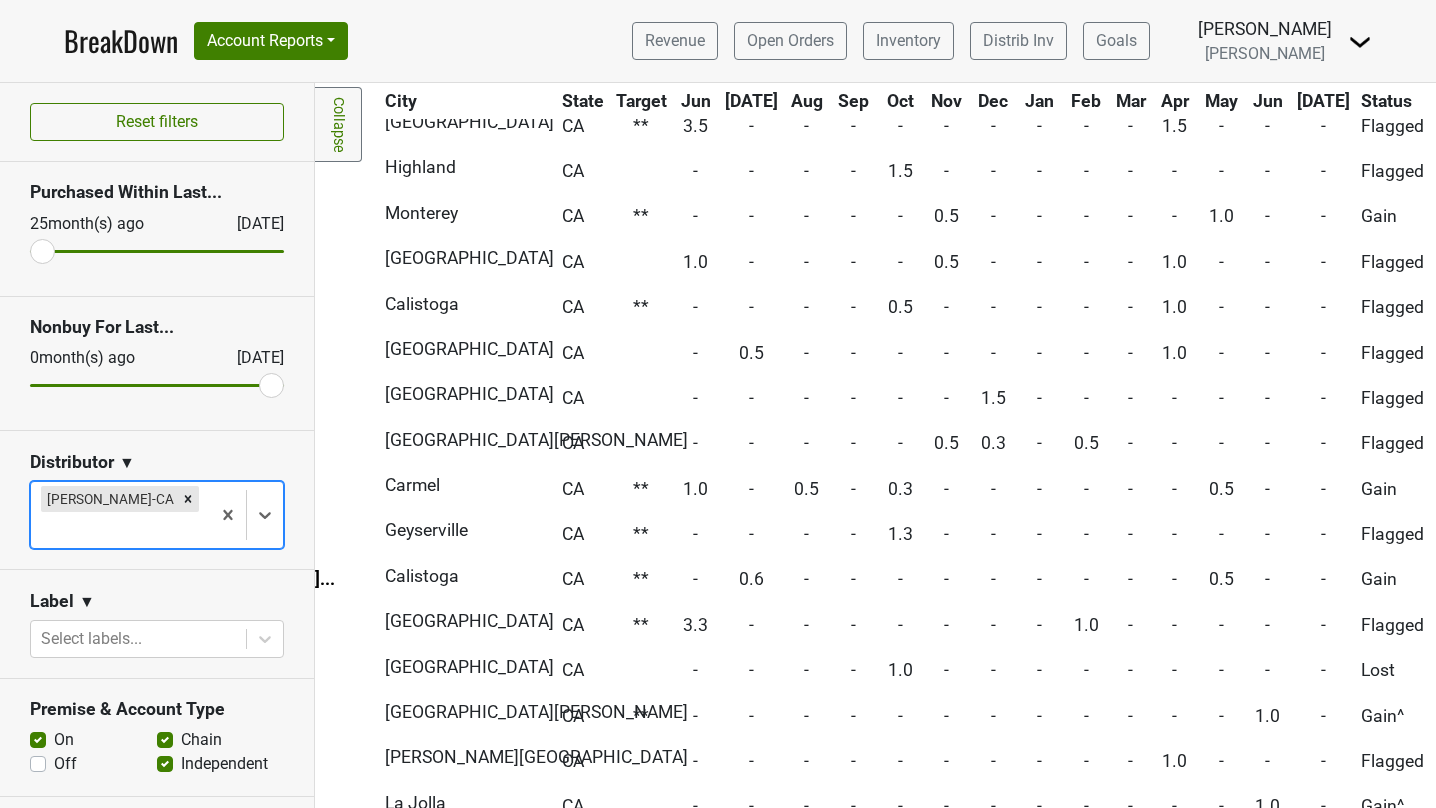 scroll, scrollTop: 3660, scrollLeft: 417, axis: both 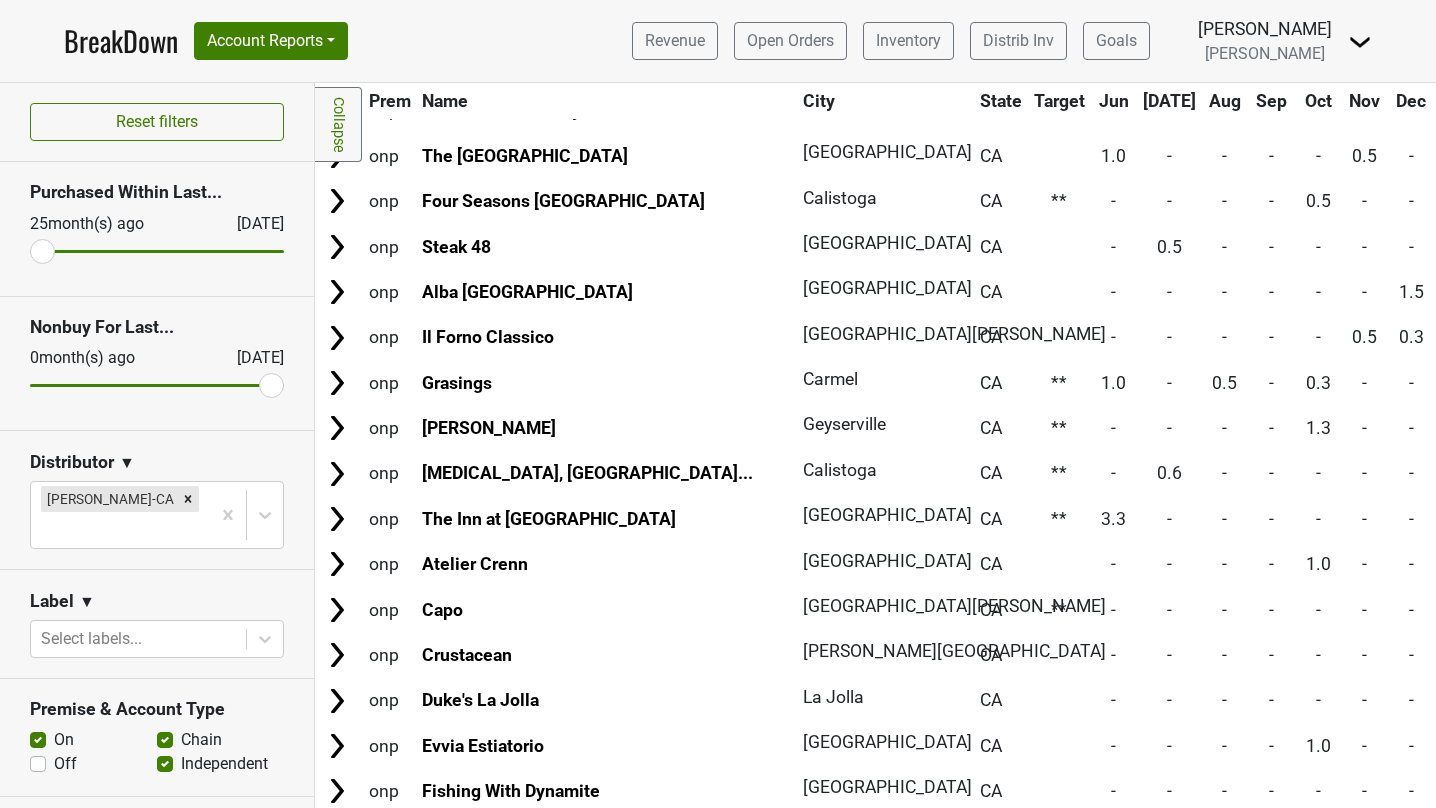 click on "Off" at bounding box center (65, 764) 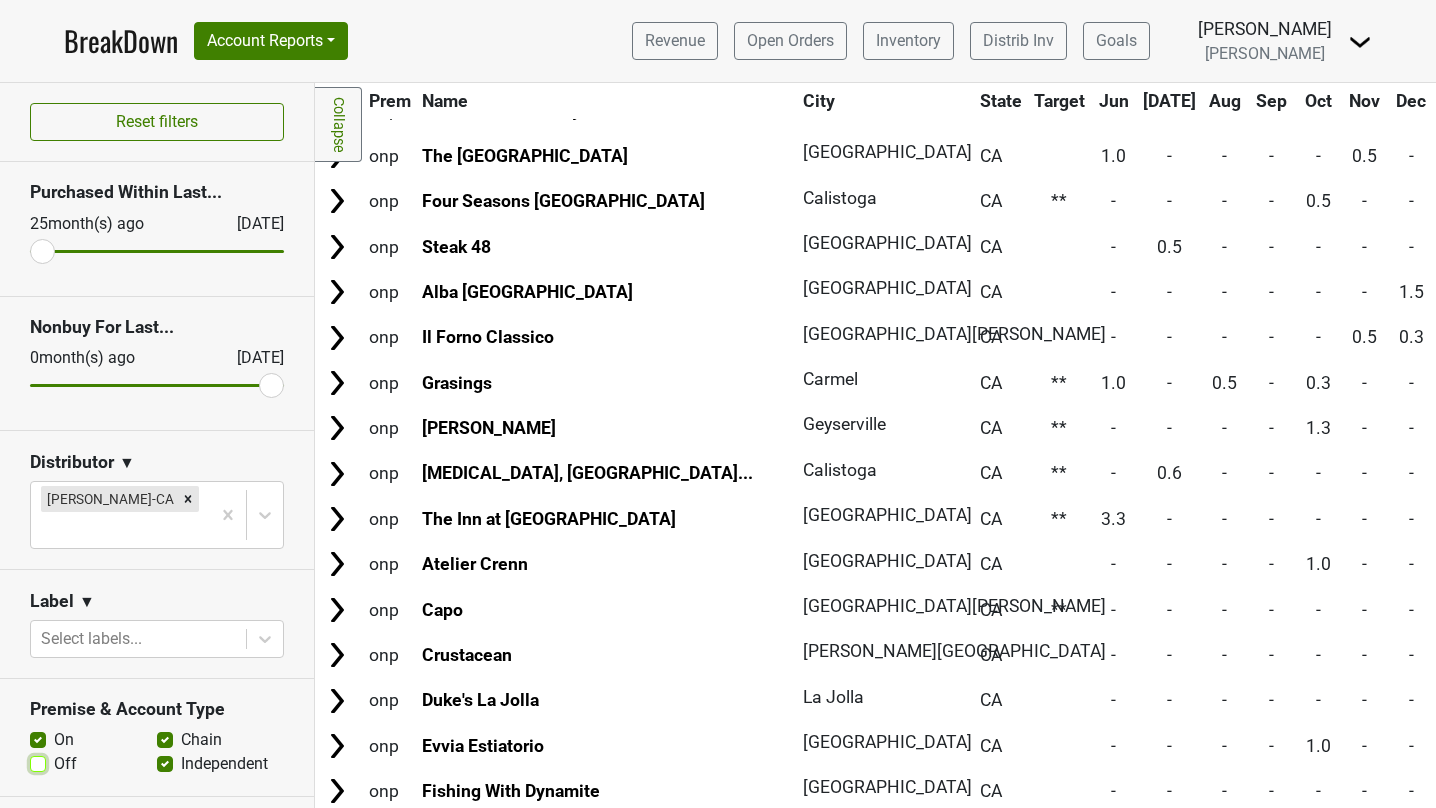 click on "Off" at bounding box center (38, 762) 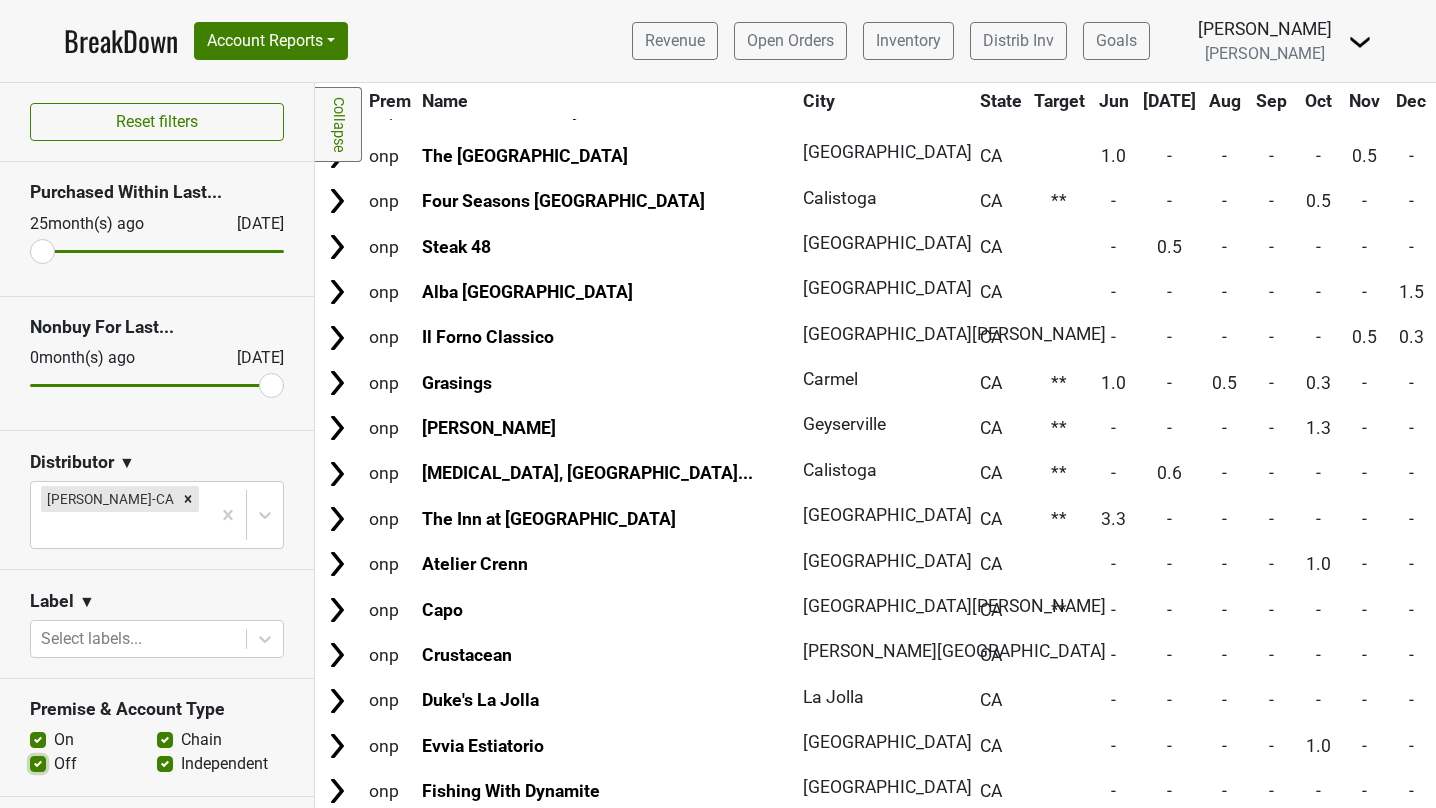 scroll, scrollTop: 0, scrollLeft: 0, axis: both 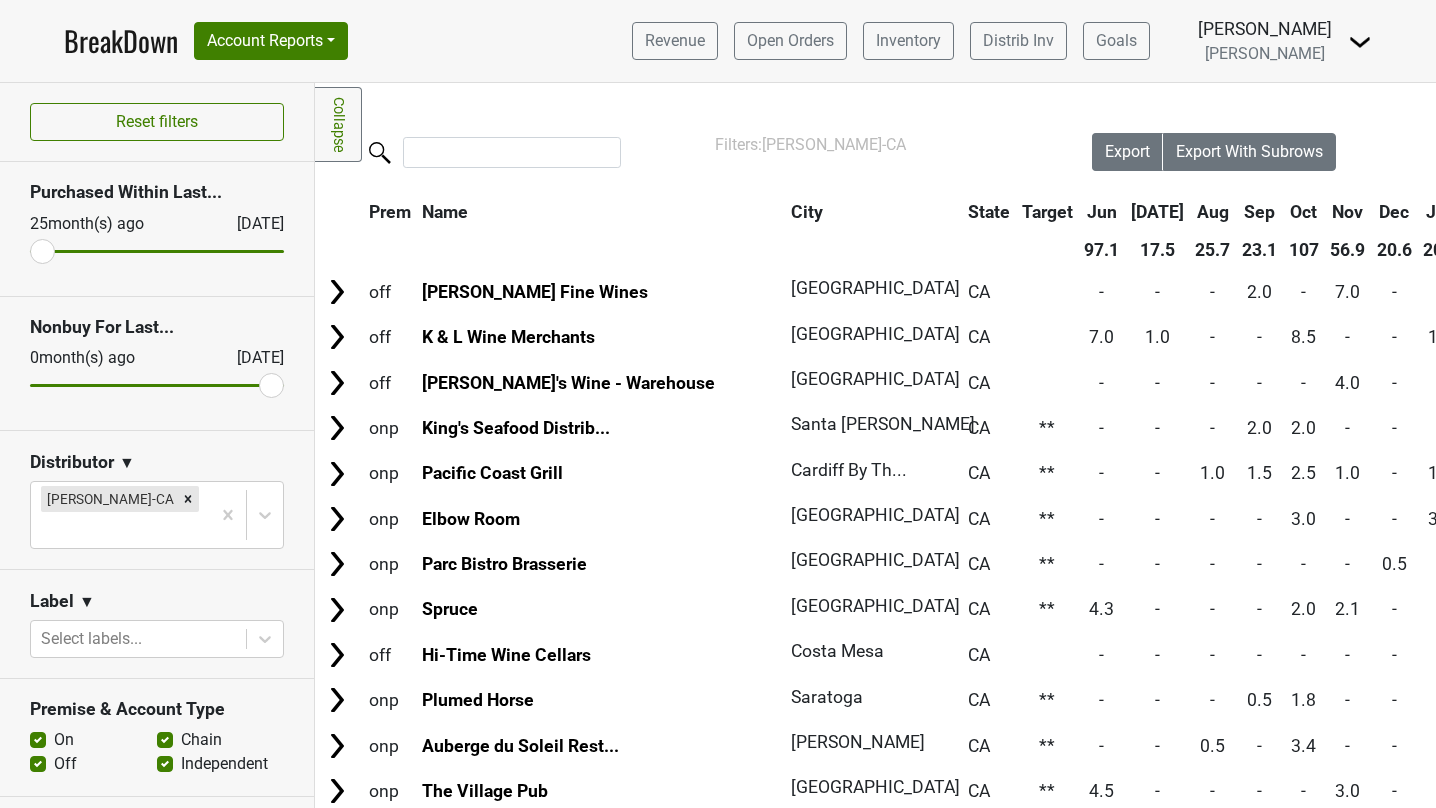click on "Off" at bounding box center (65, 764) 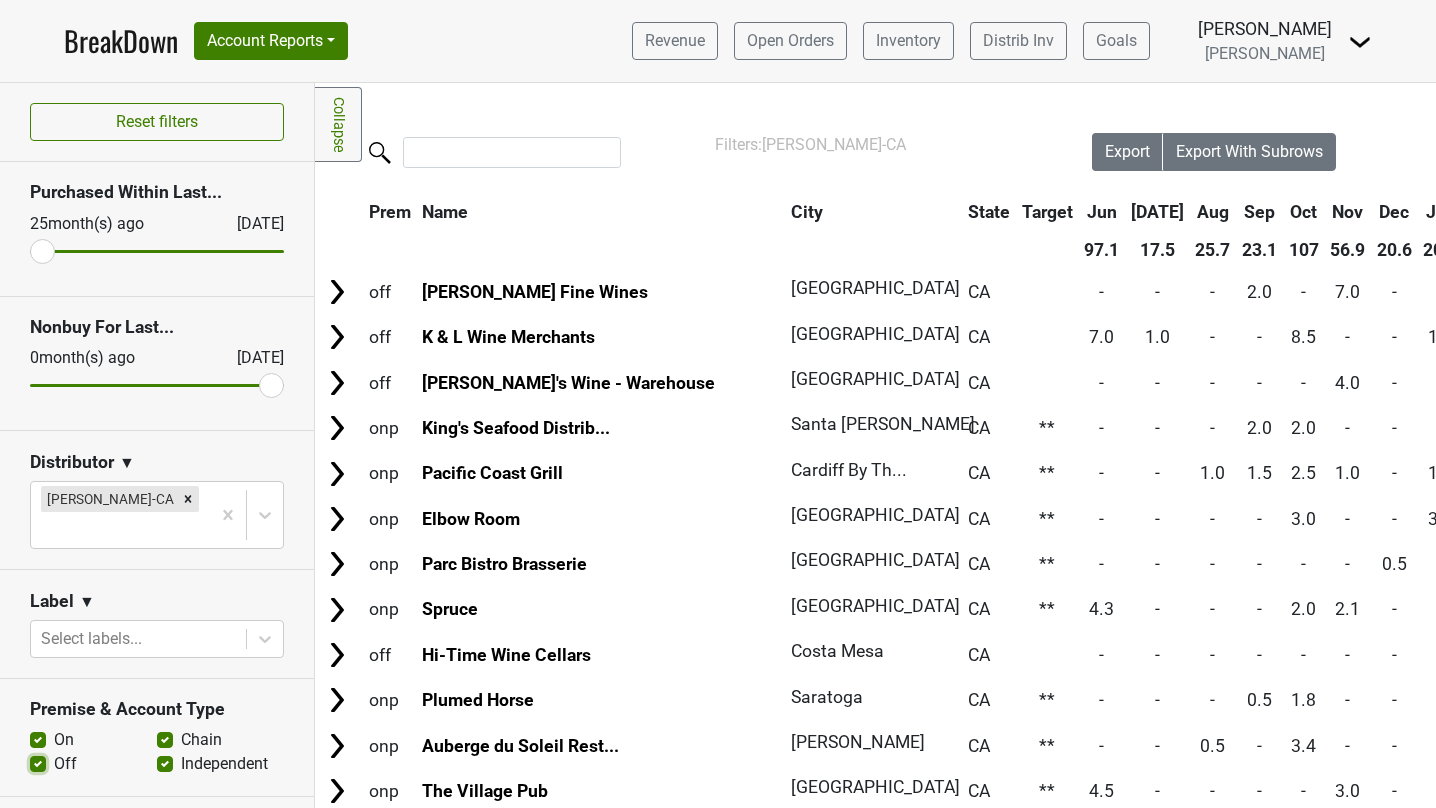click on "Off" at bounding box center [38, 762] 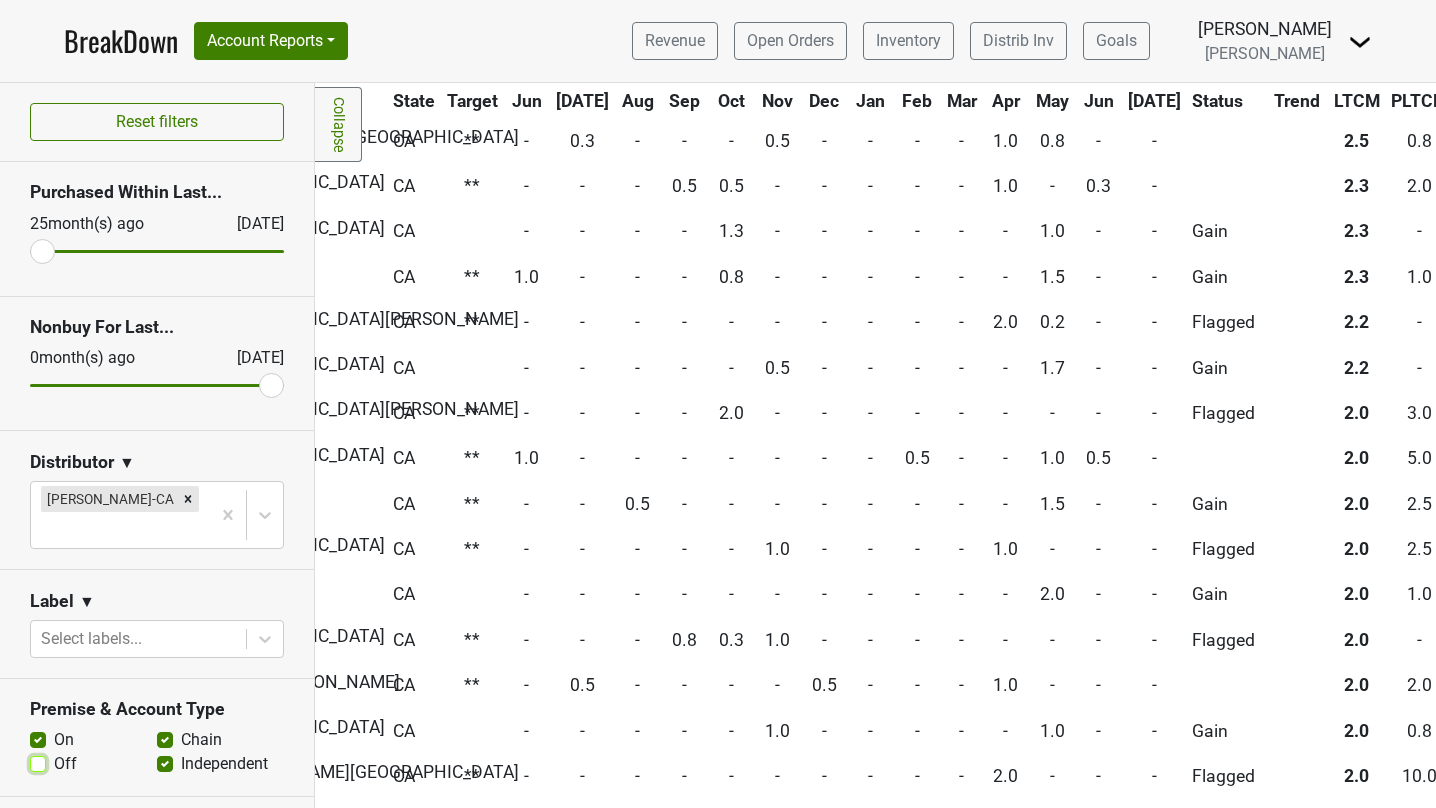 scroll, scrollTop: 2193, scrollLeft: 590, axis: both 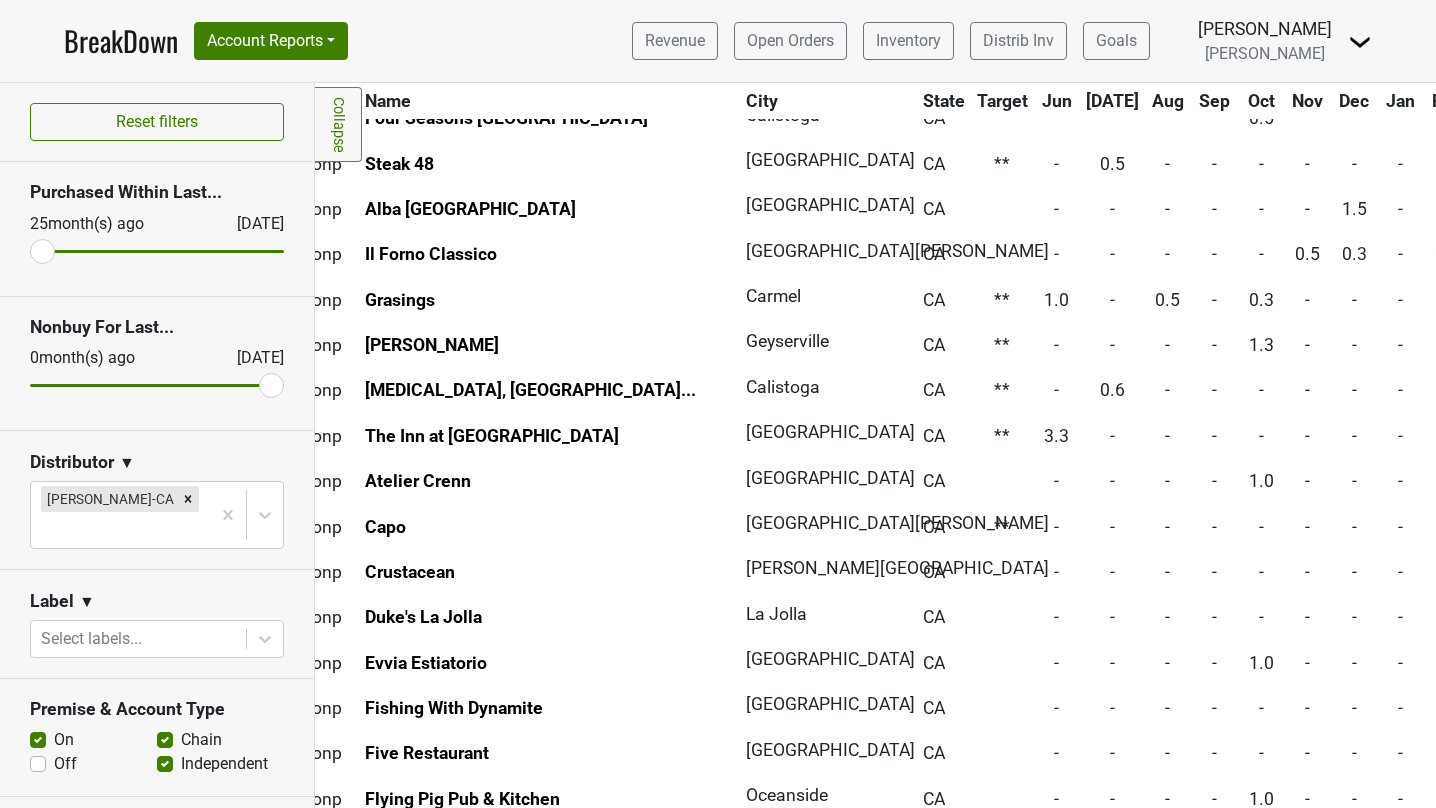 click on "Off" at bounding box center [65, 764] 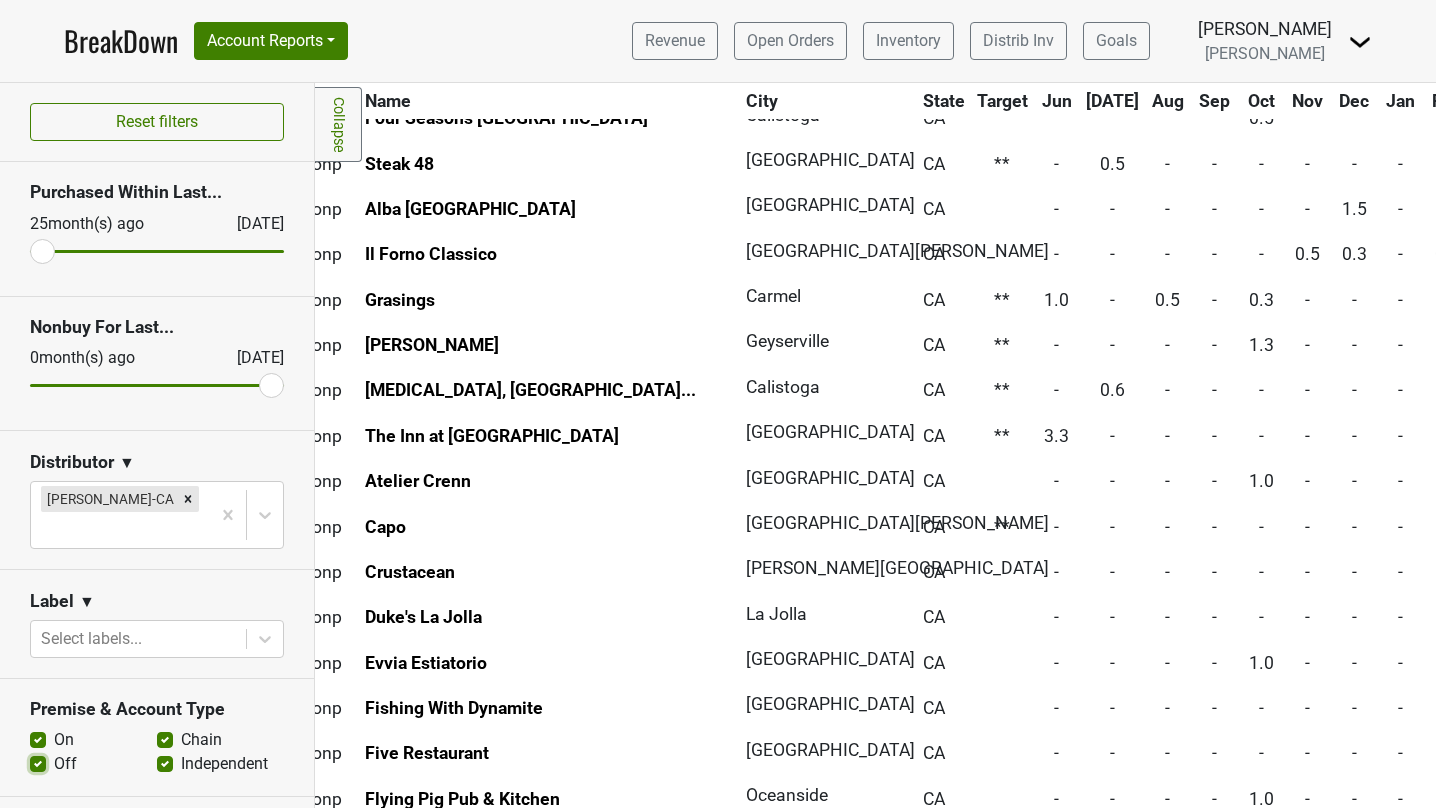 scroll, scrollTop: 0, scrollLeft: 0, axis: both 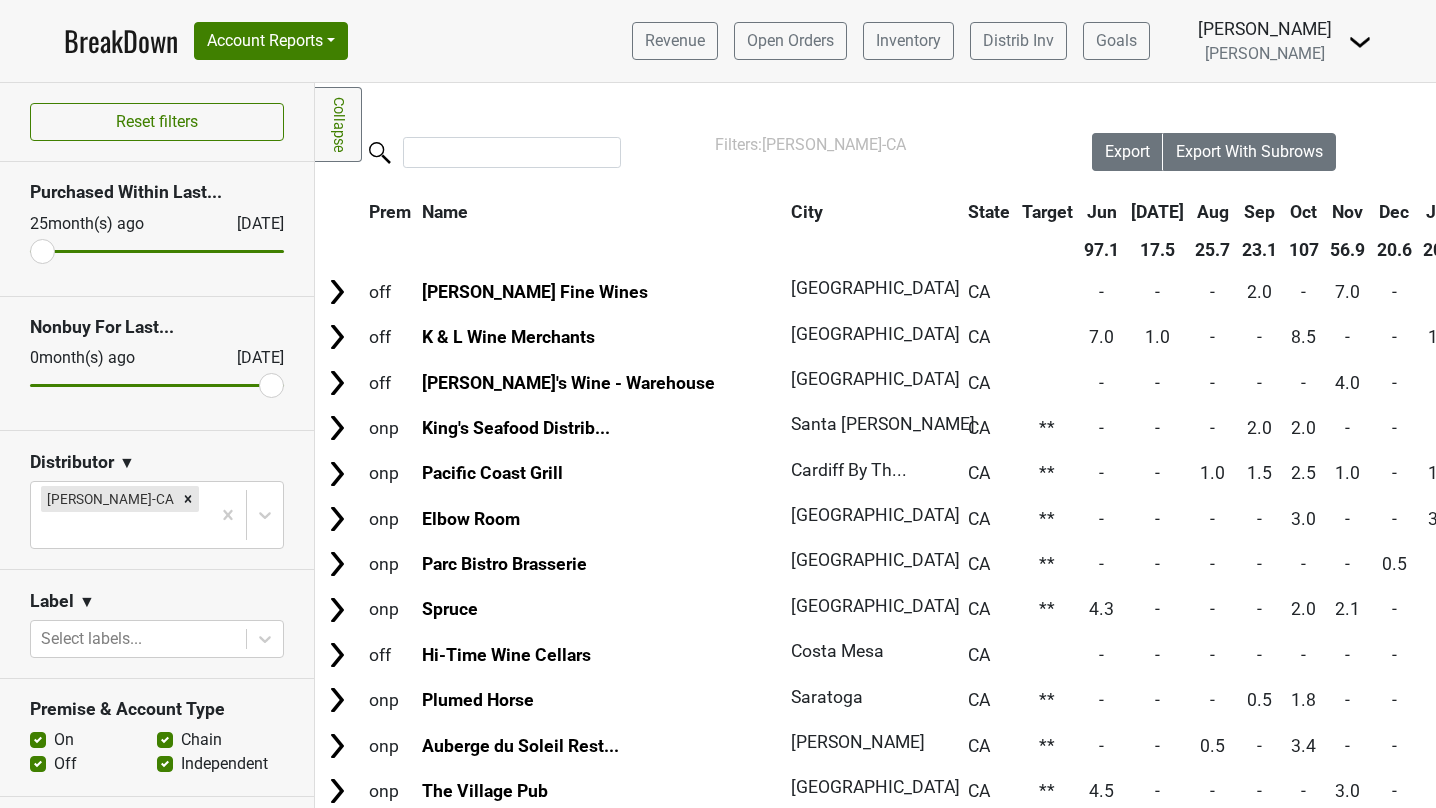 click on "Off" at bounding box center [65, 764] 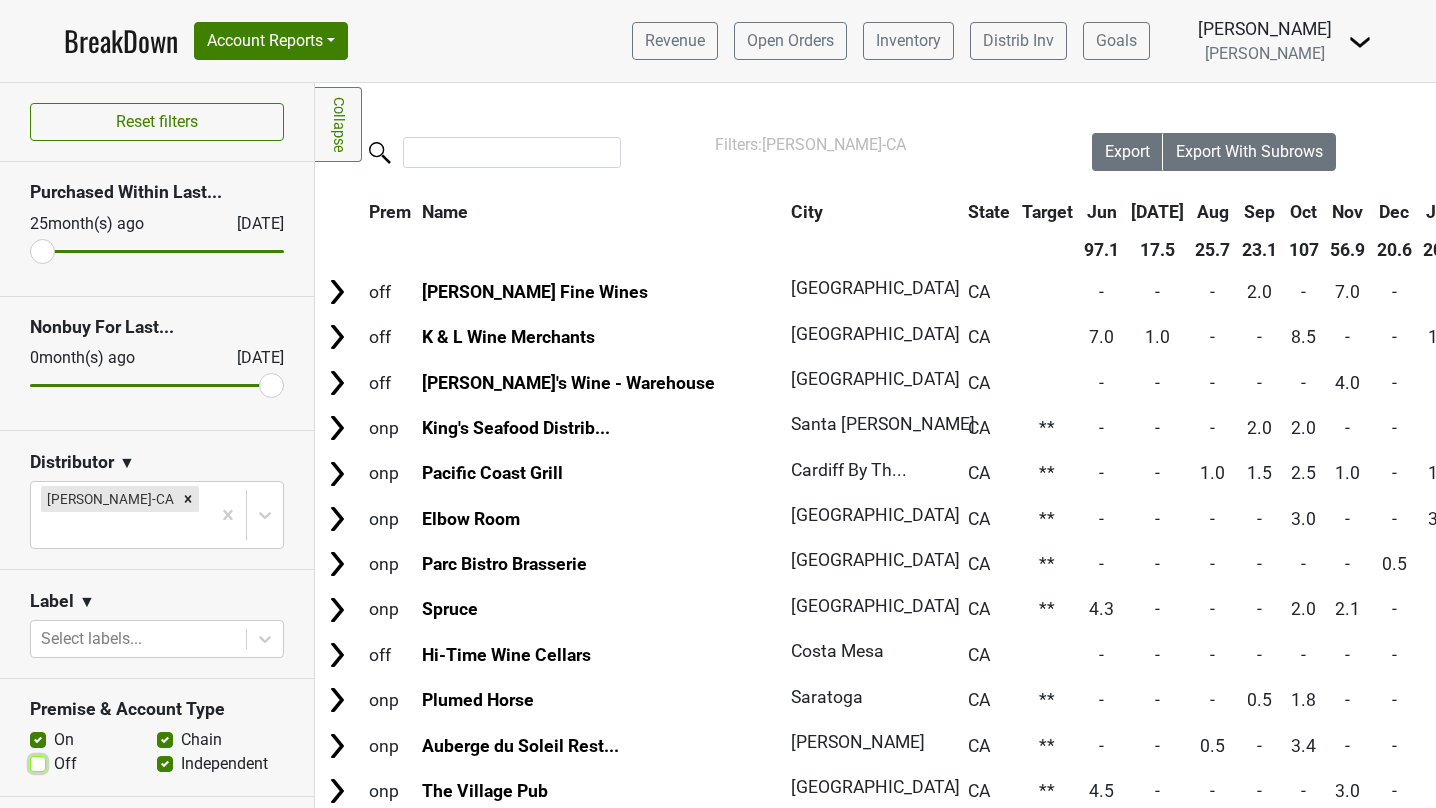 checkbox on "false" 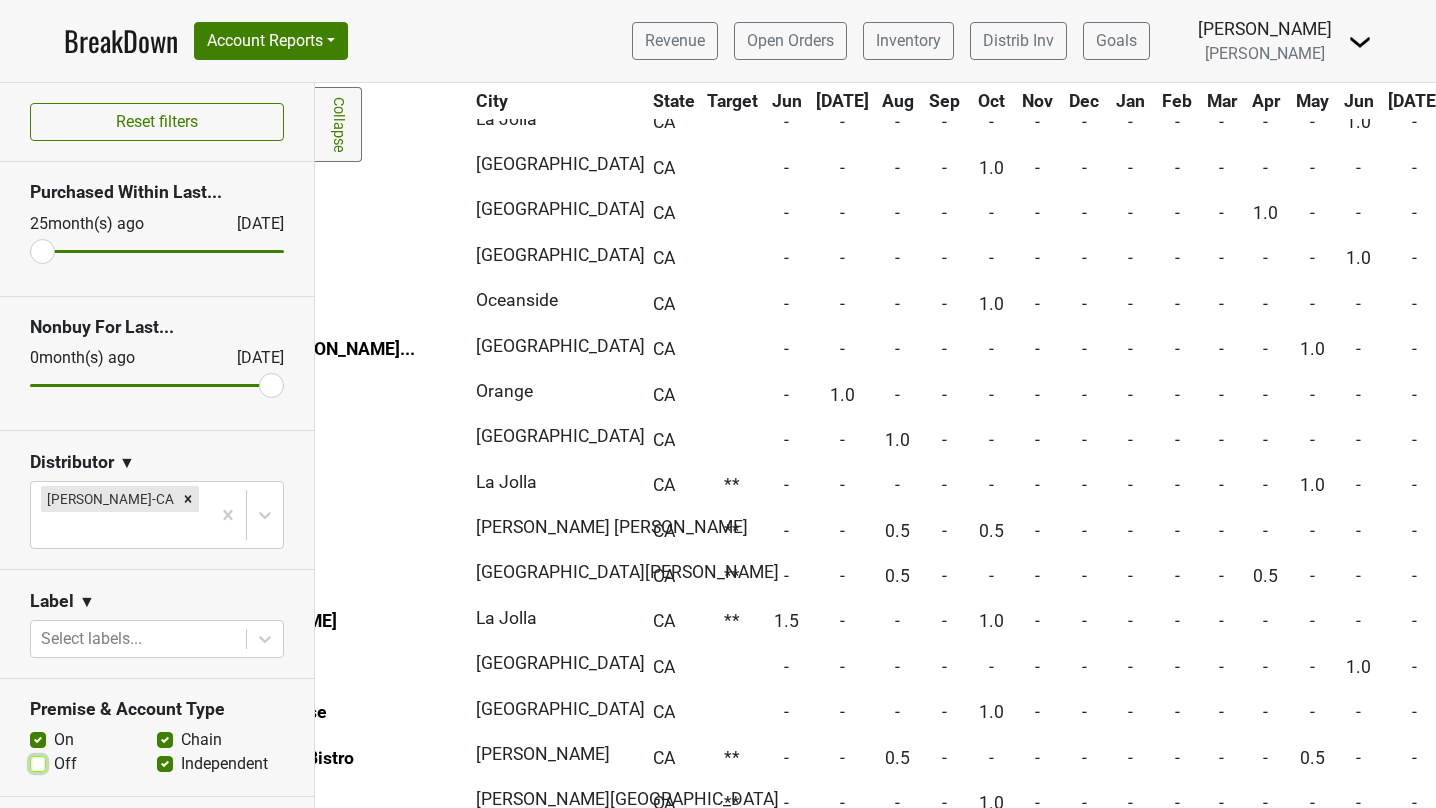 scroll, scrollTop: 4351, scrollLeft: 327, axis: both 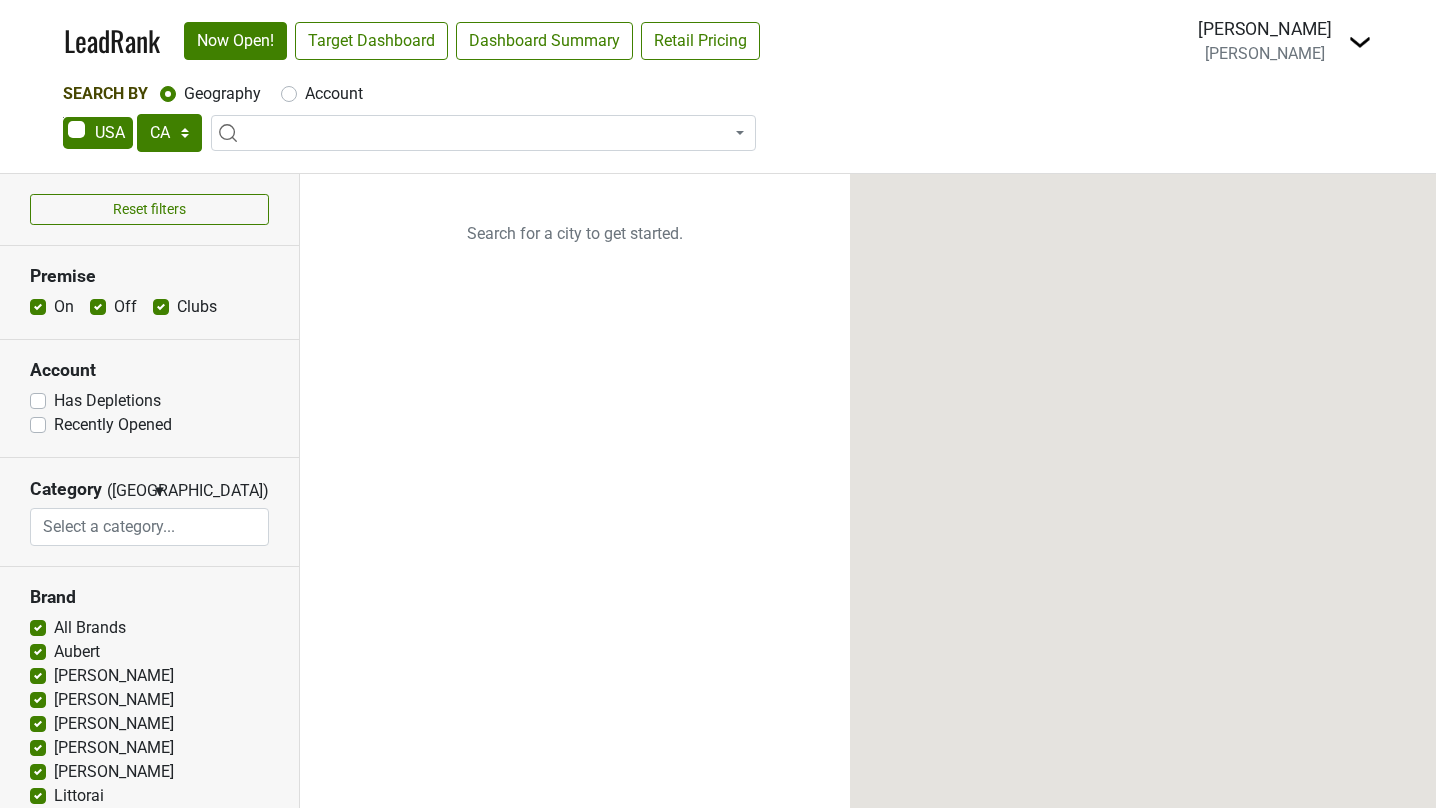 select on "CA" 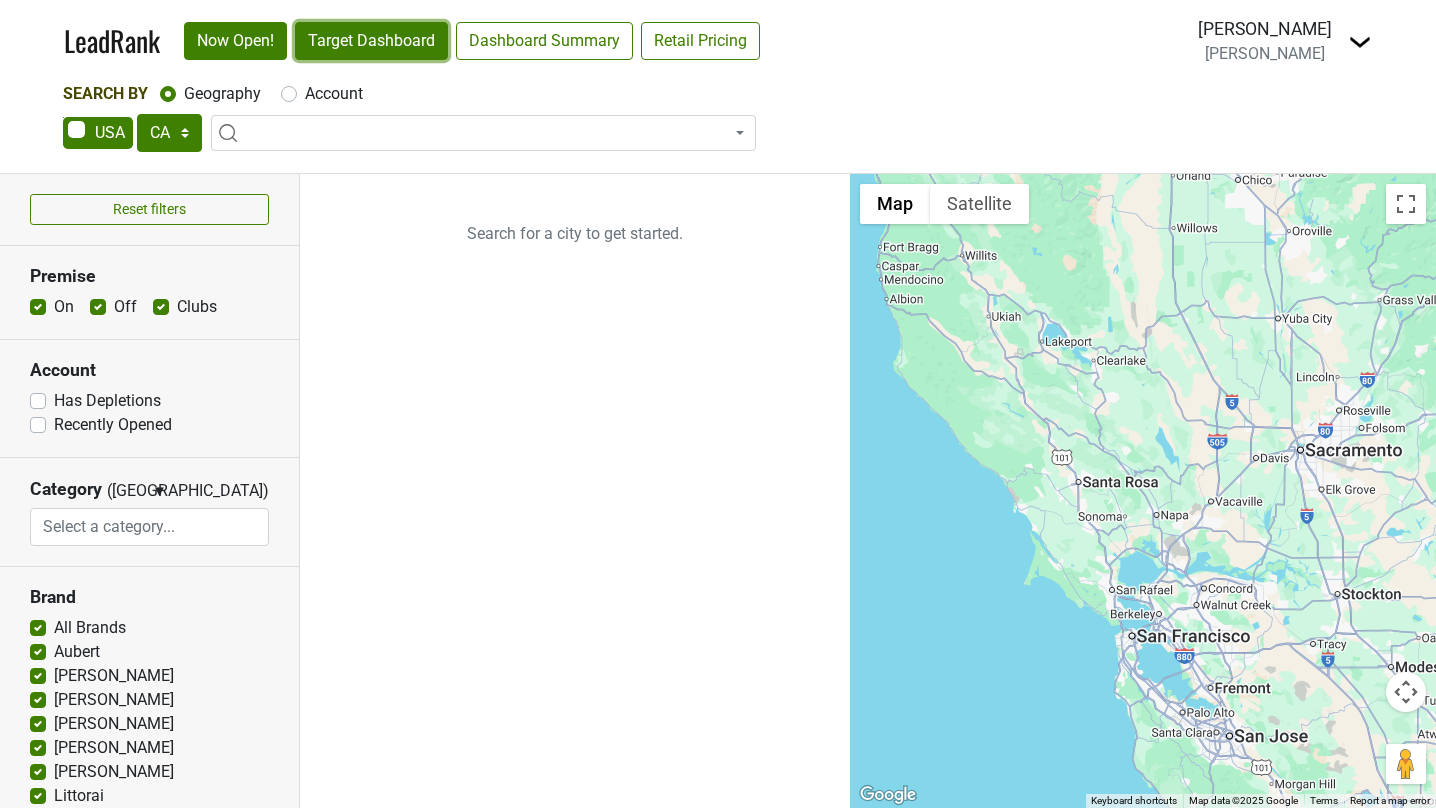 click on "Target Dashboard" at bounding box center (371, 41) 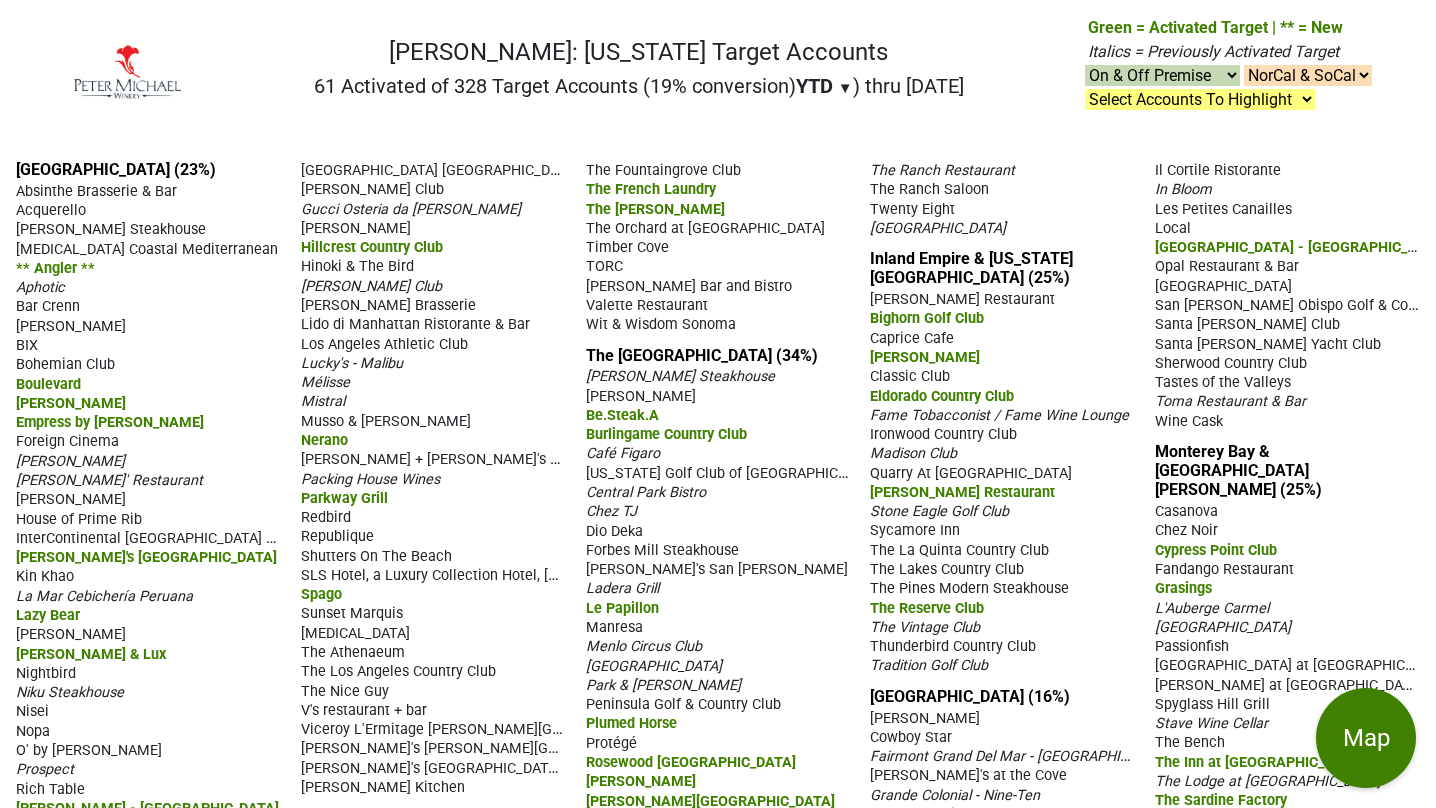 scroll, scrollTop: 0, scrollLeft: 0, axis: both 